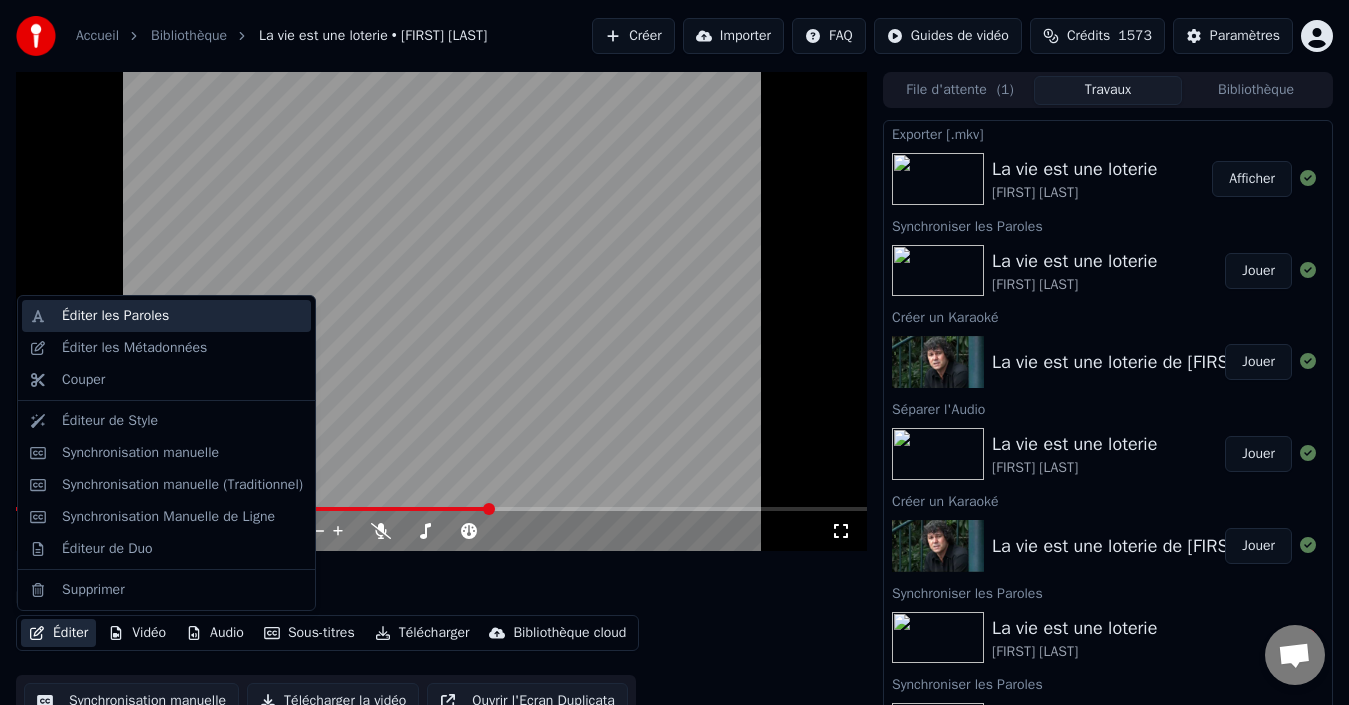 click on "Éditer les Paroles" at bounding box center [115, 316] 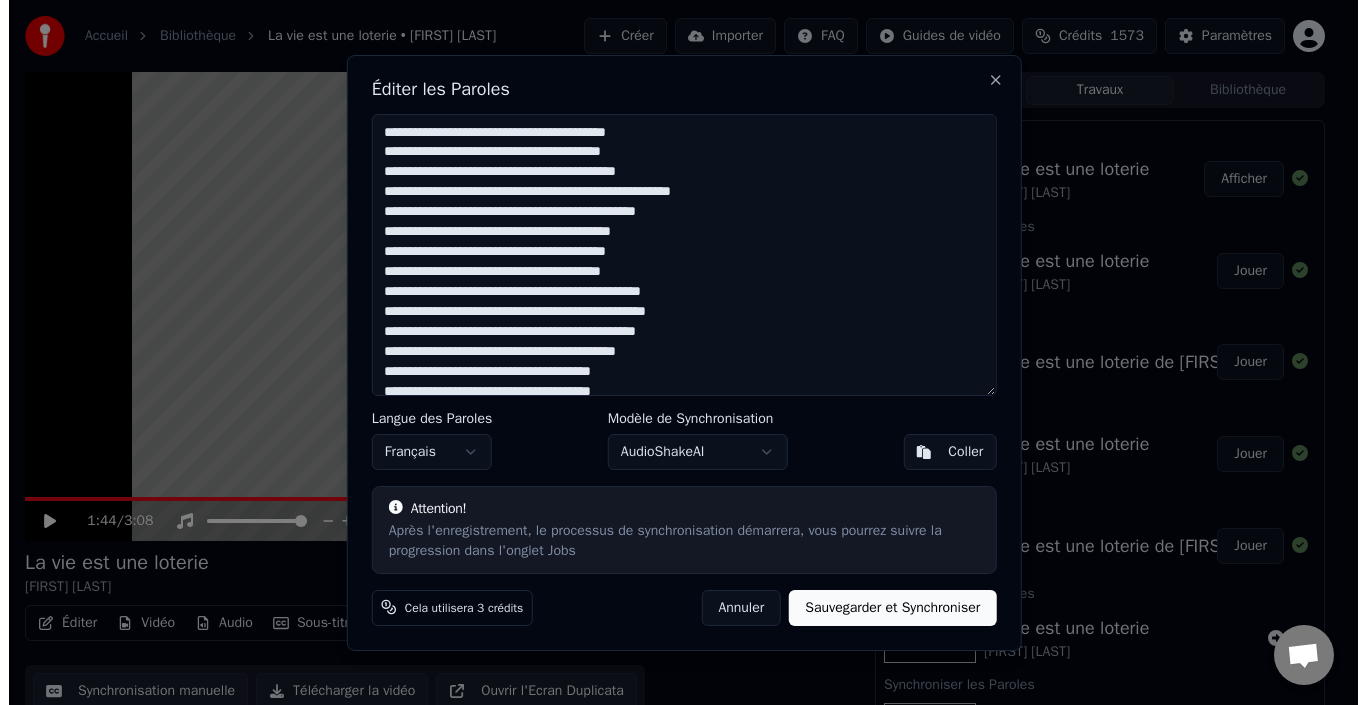 scroll, scrollTop: 0, scrollLeft: 0, axis: both 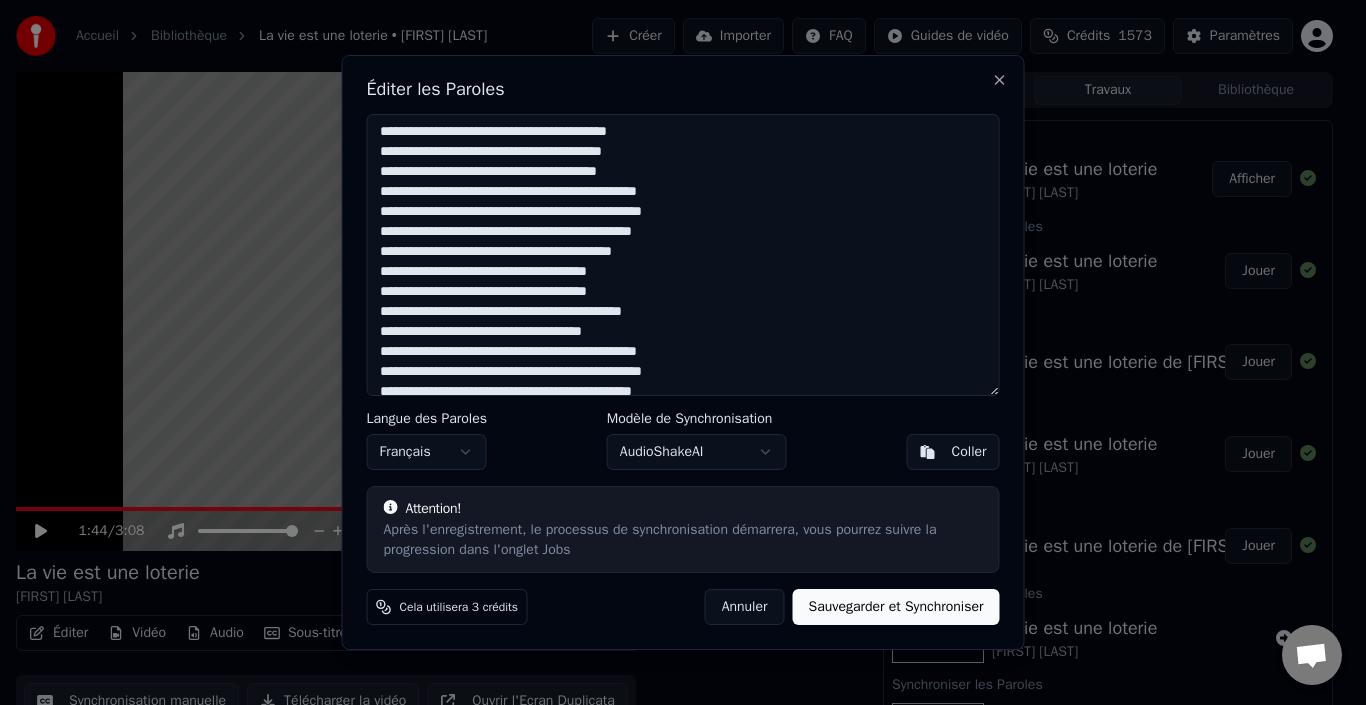 click at bounding box center (683, 255) 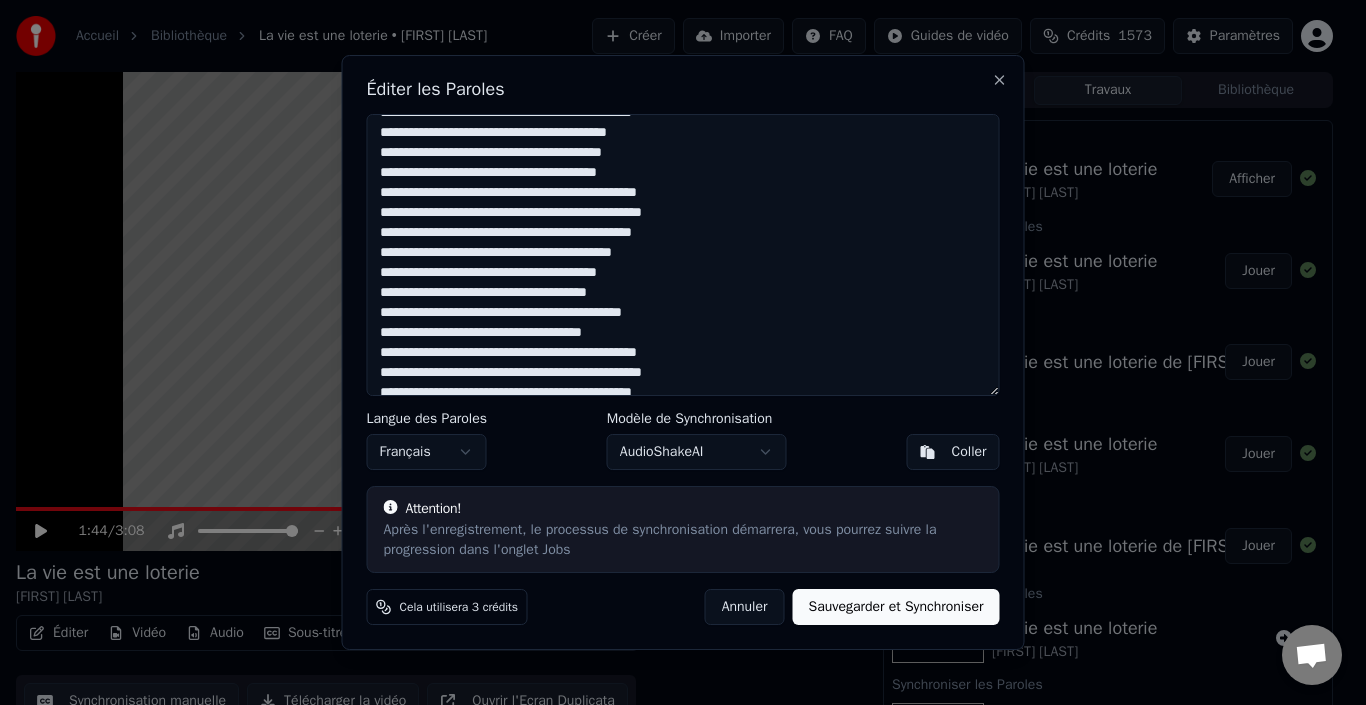 scroll, scrollTop: 100, scrollLeft: 0, axis: vertical 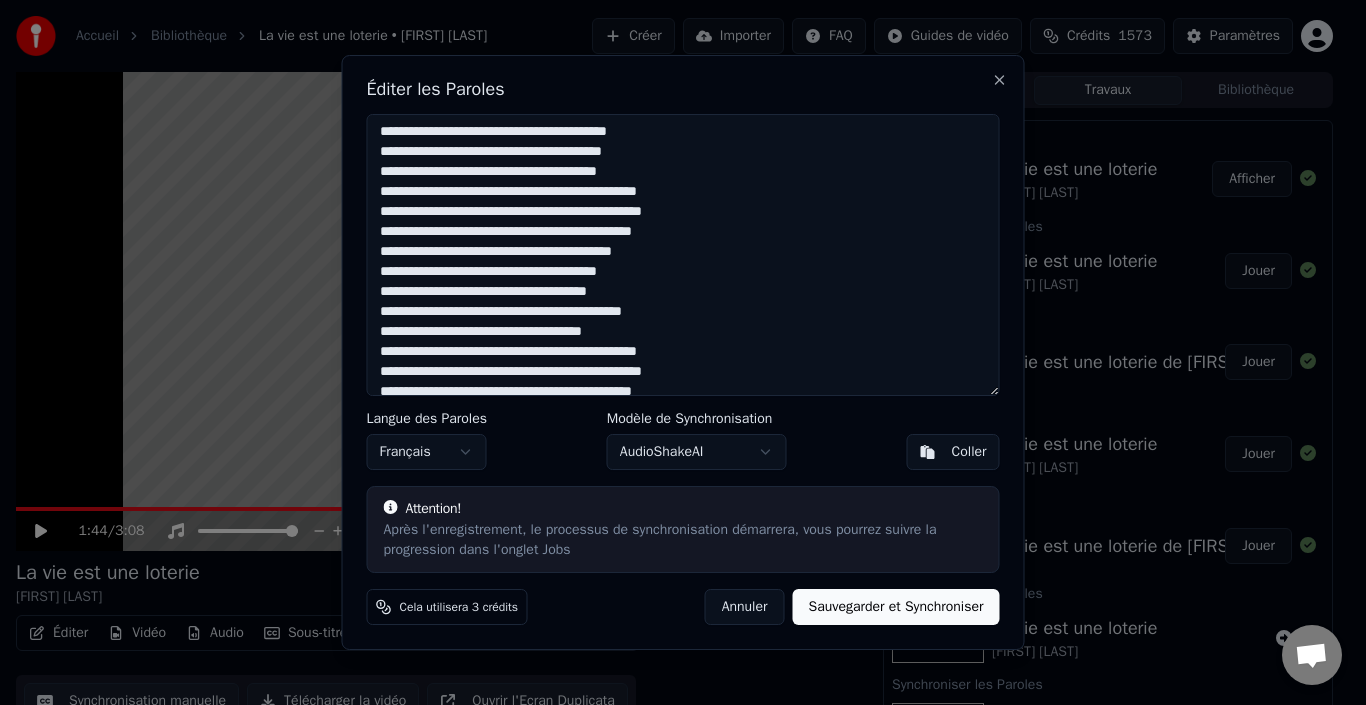 click at bounding box center [683, 255] 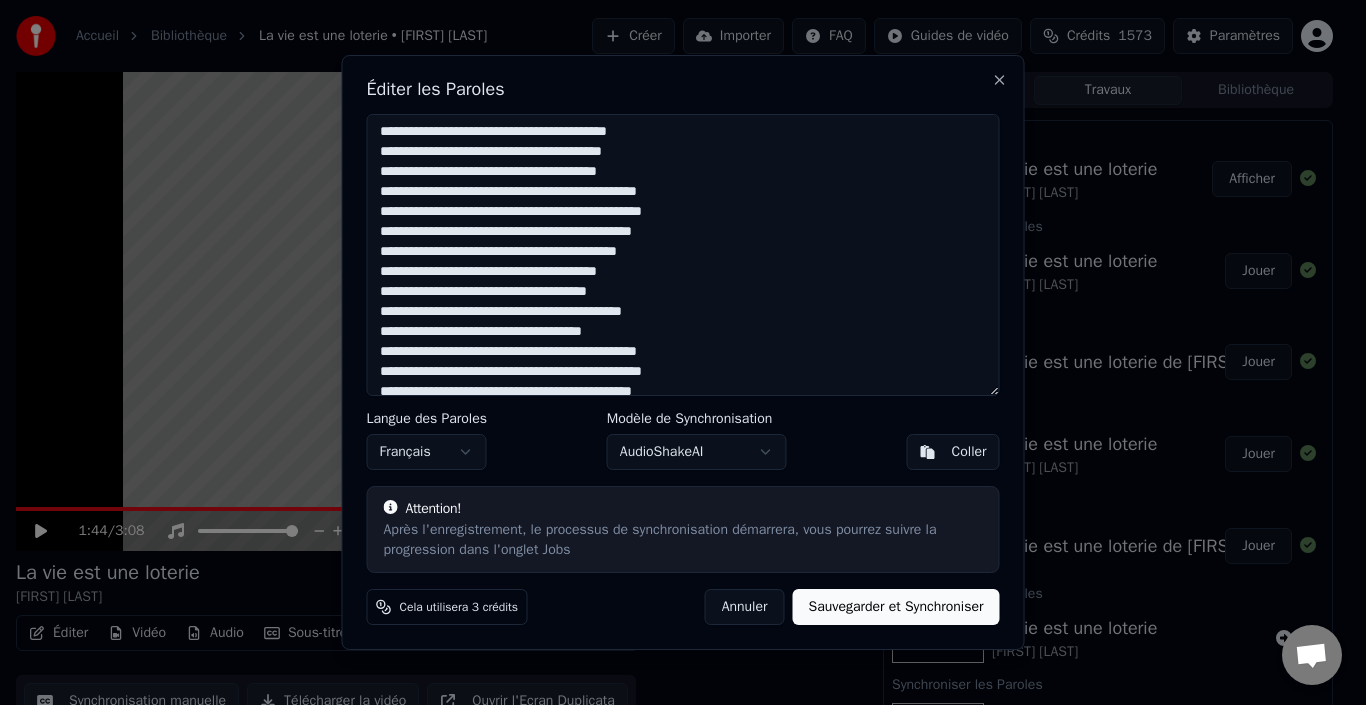 click at bounding box center [683, 255] 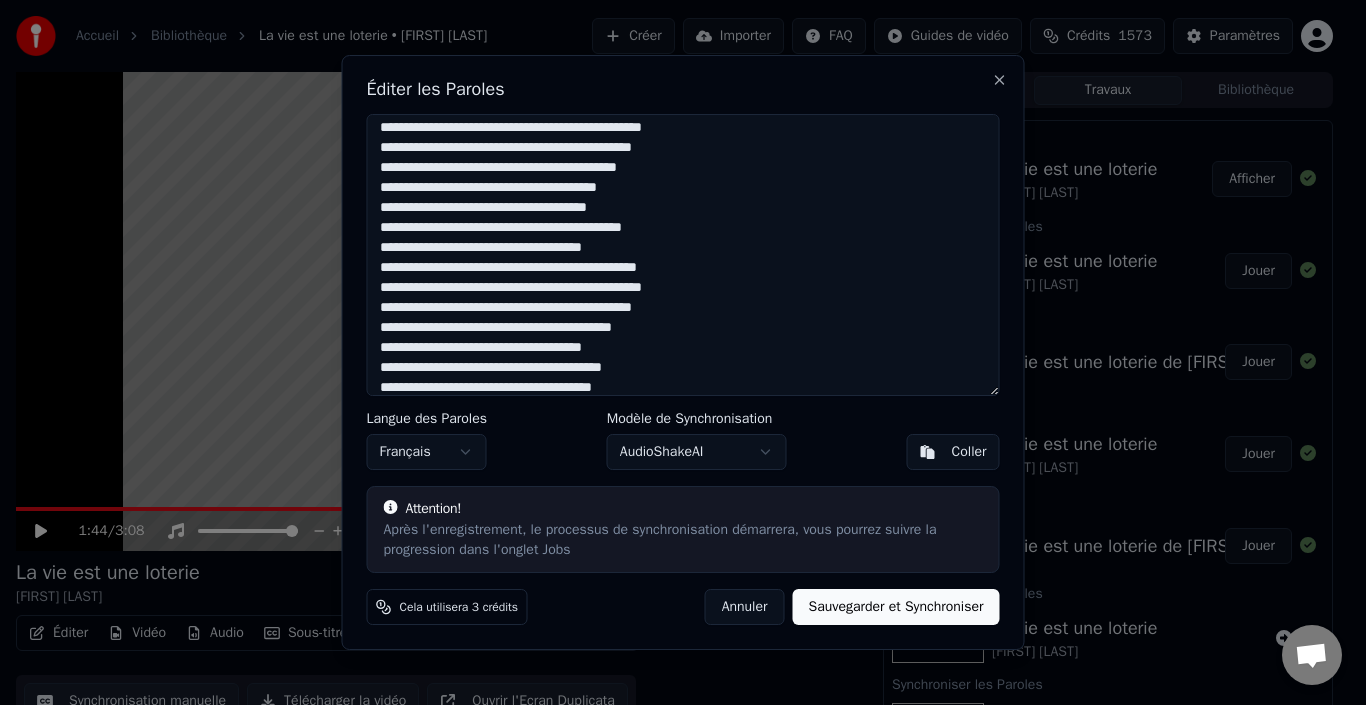 scroll, scrollTop: 200, scrollLeft: 0, axis: vertical 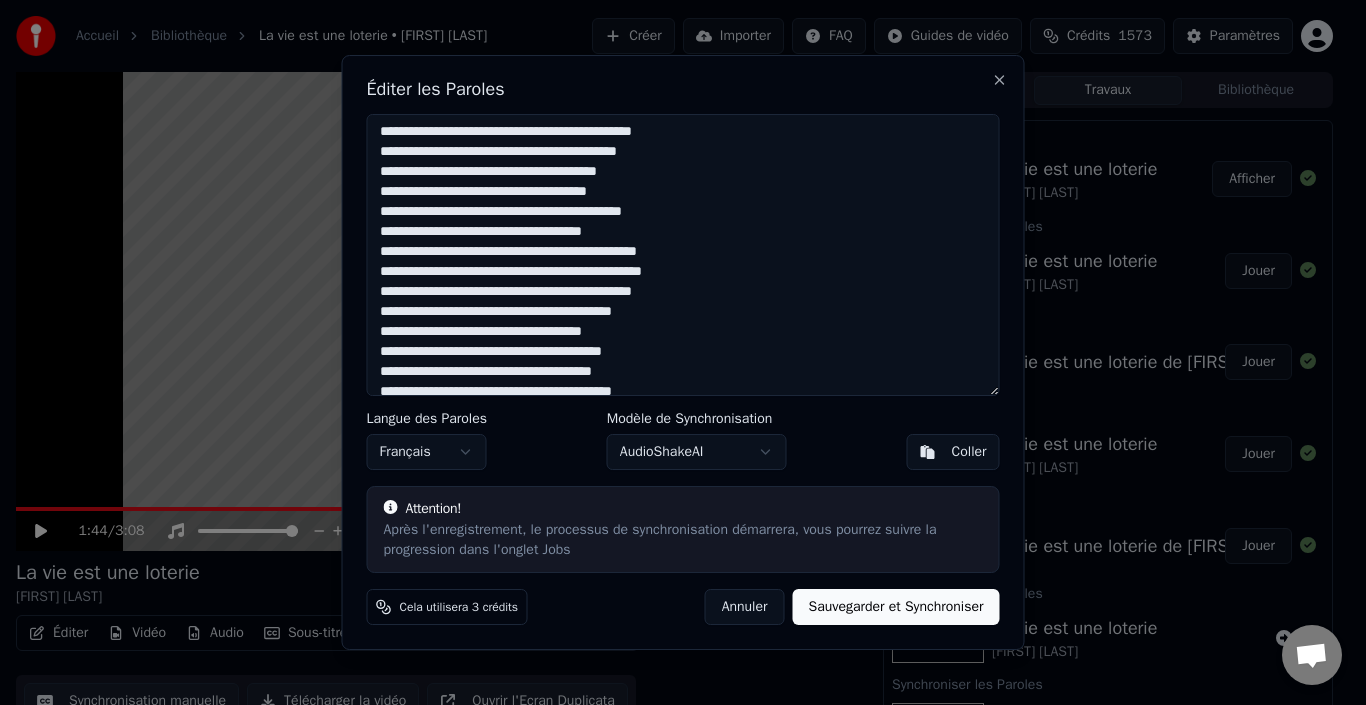 click at bounding box center (683, 255) 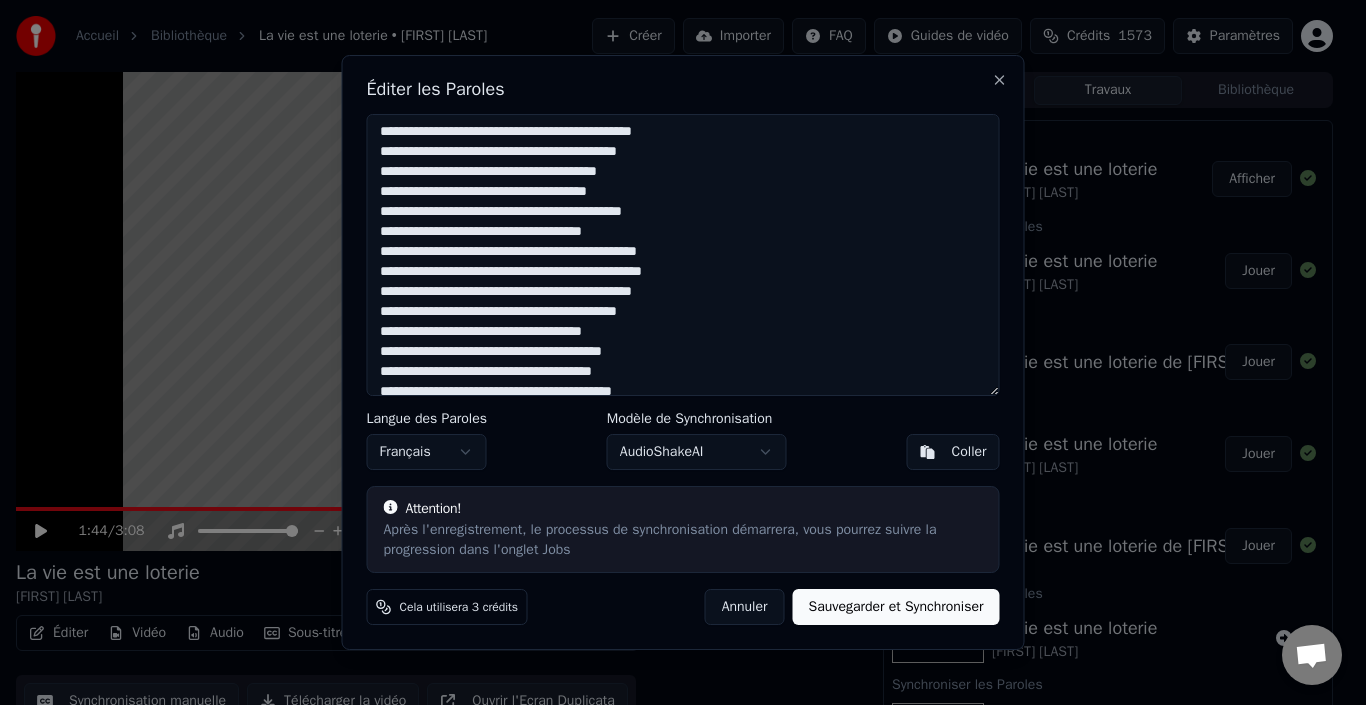 click at bounding box center (683, 255) 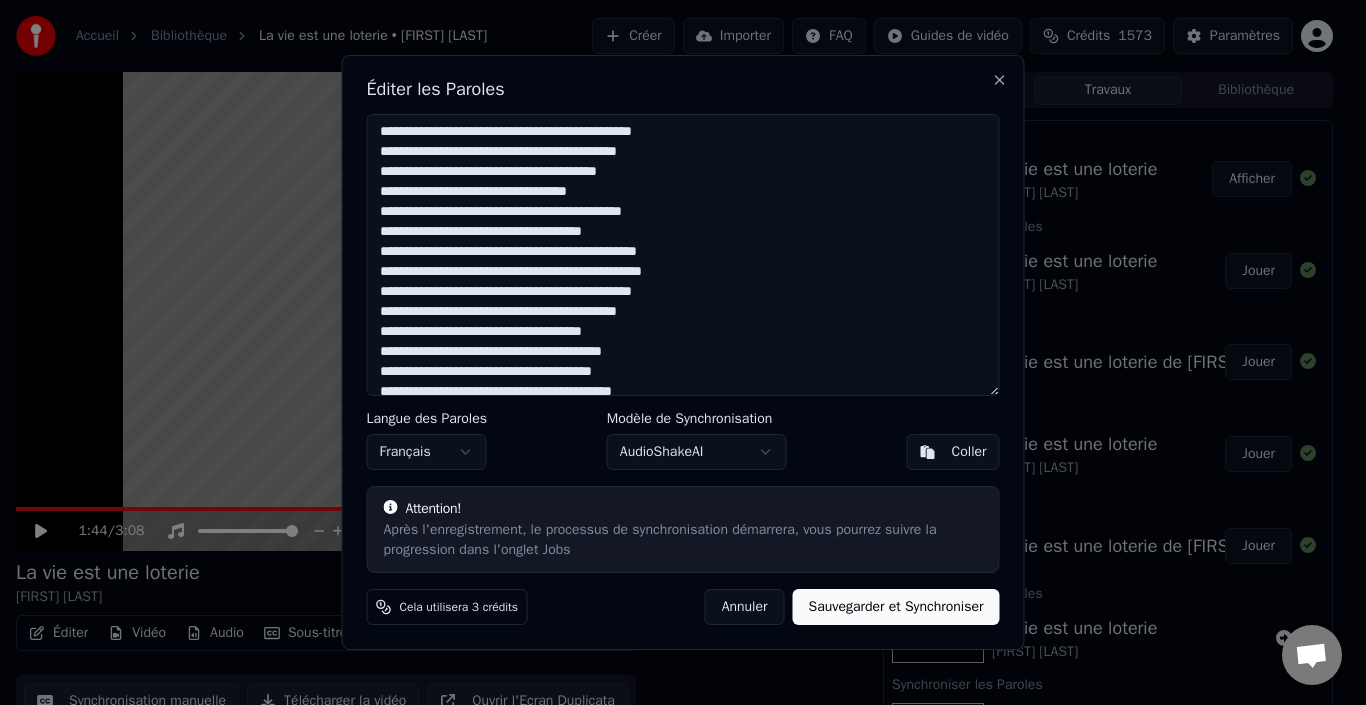 click at bounding box center [683, 255] 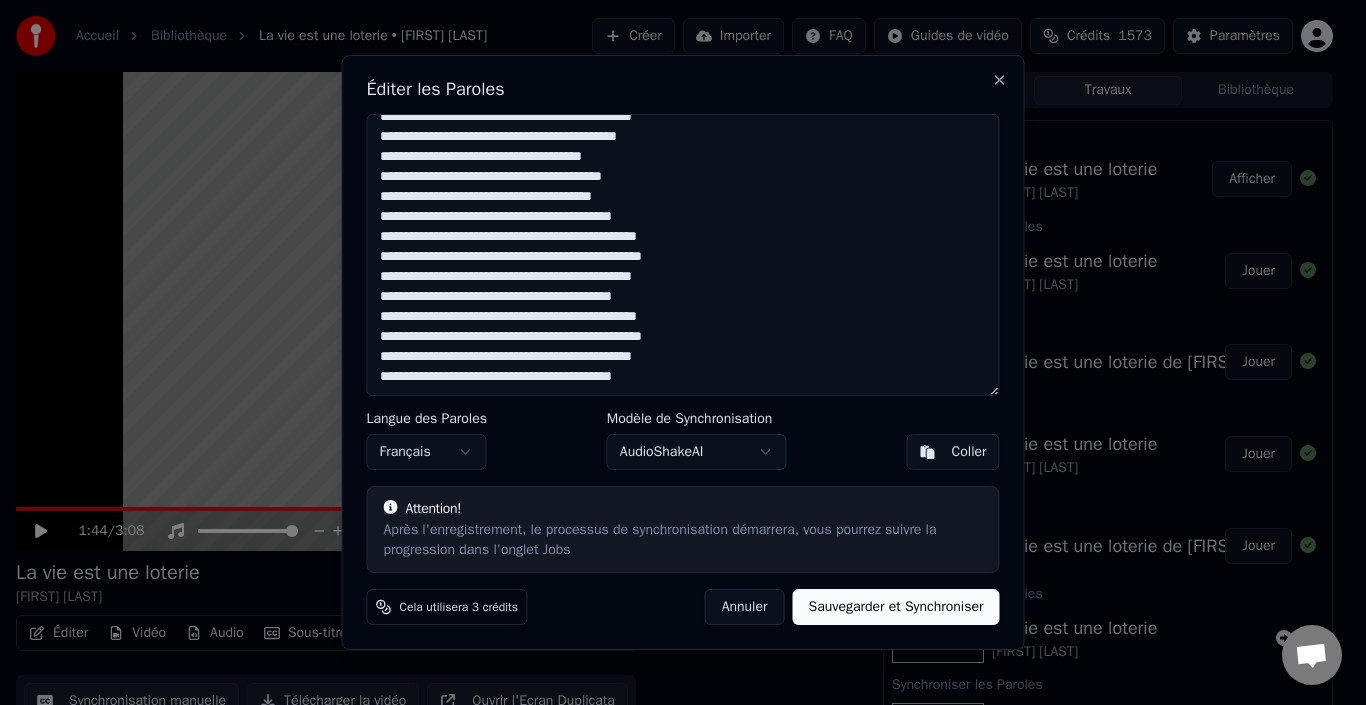 scroll, scrollTop: 376, scrollLeft: 0, axis: vertical 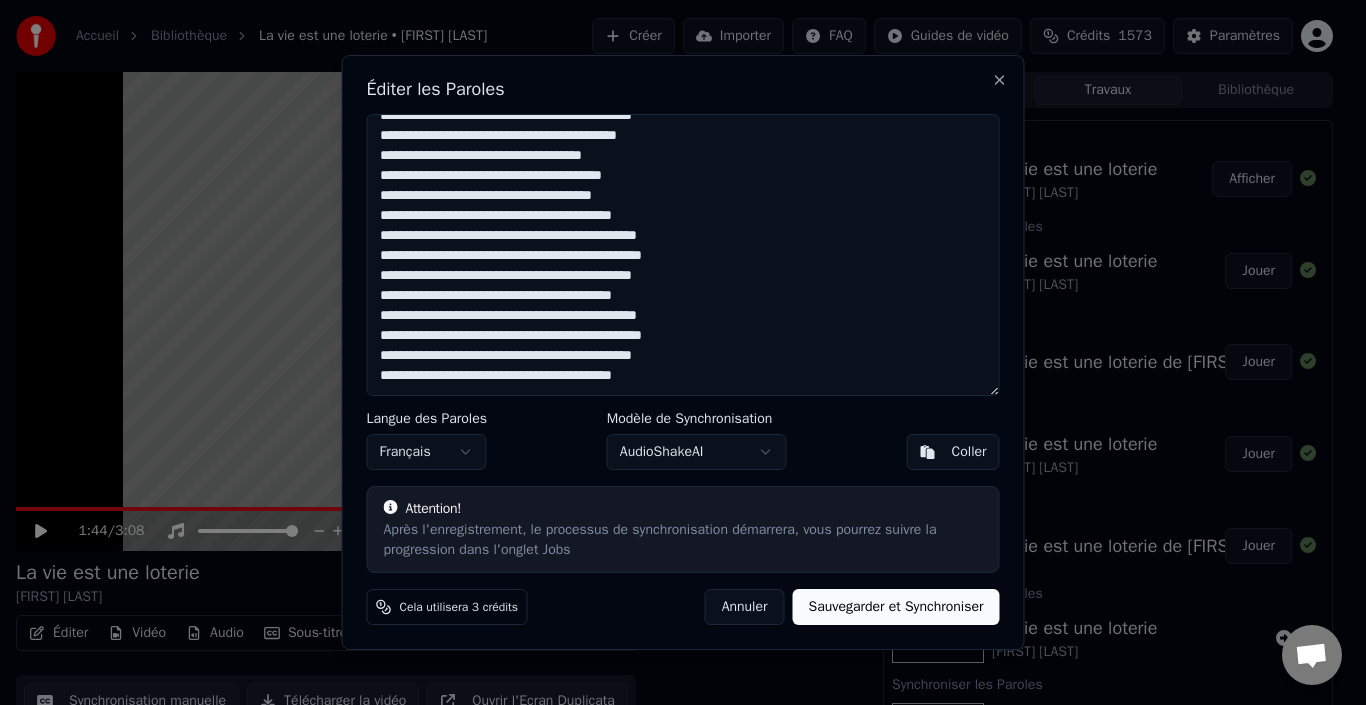click at bounding box center [683, 255] 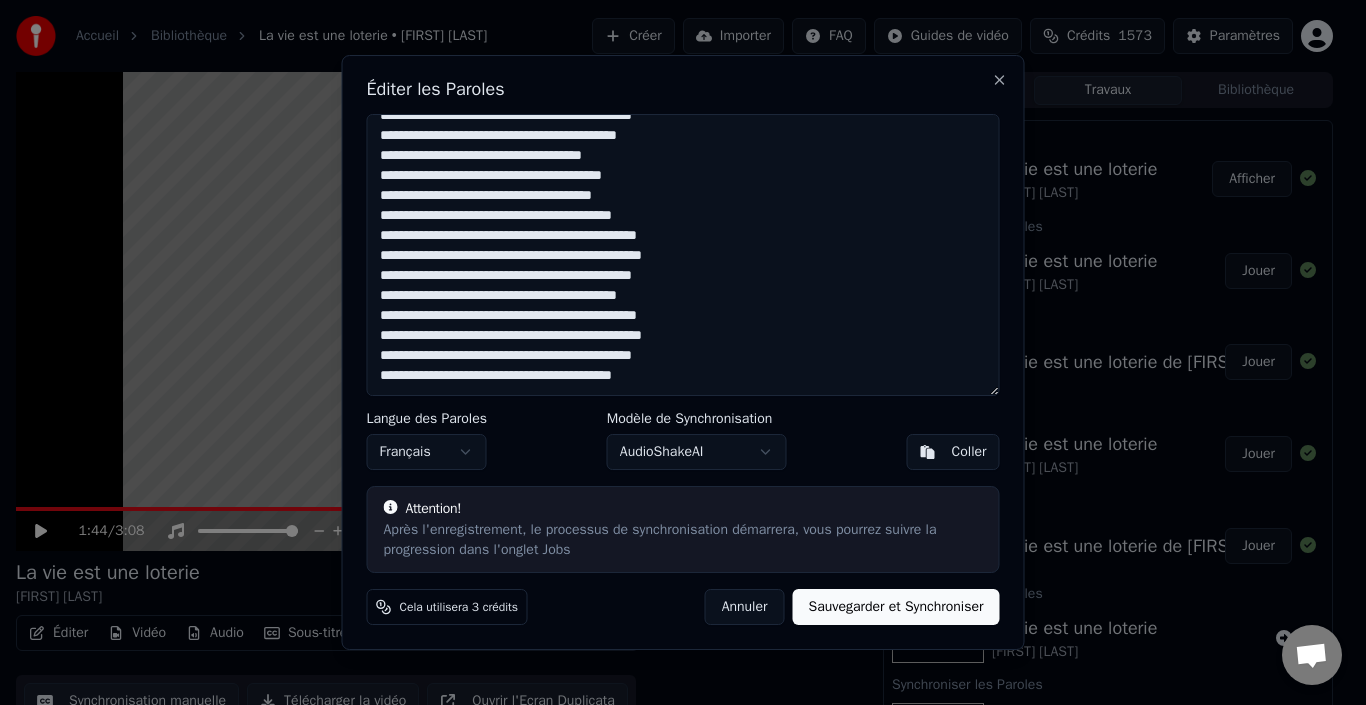 click at bounding box center (683, 255) 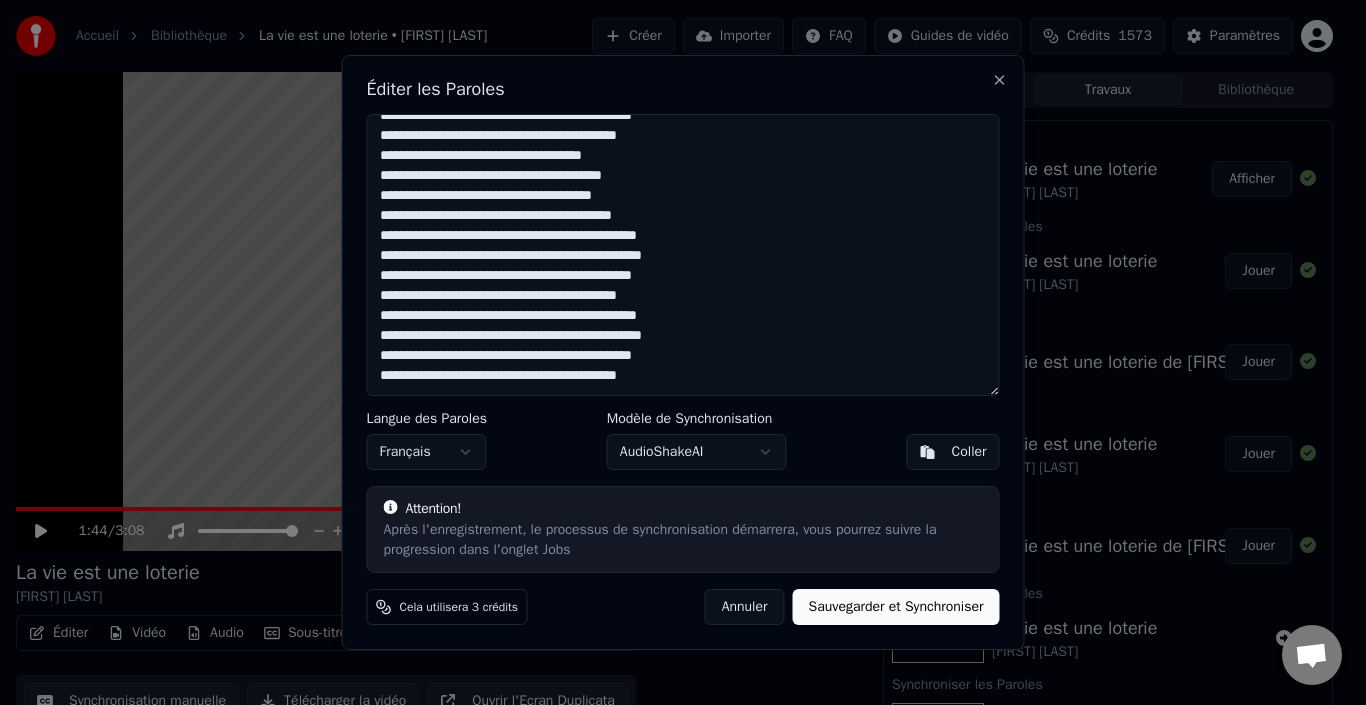 click at bounding box center [683, 255] 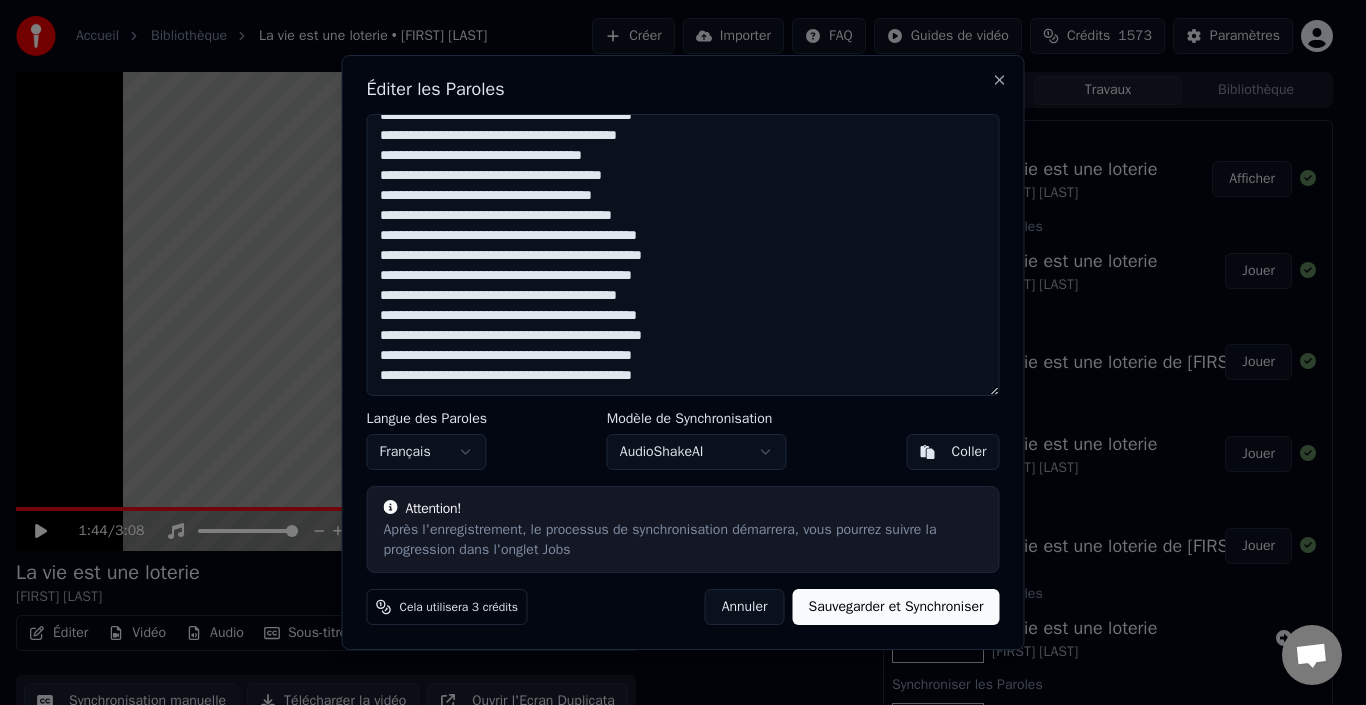click at bounding box center [683, 255] 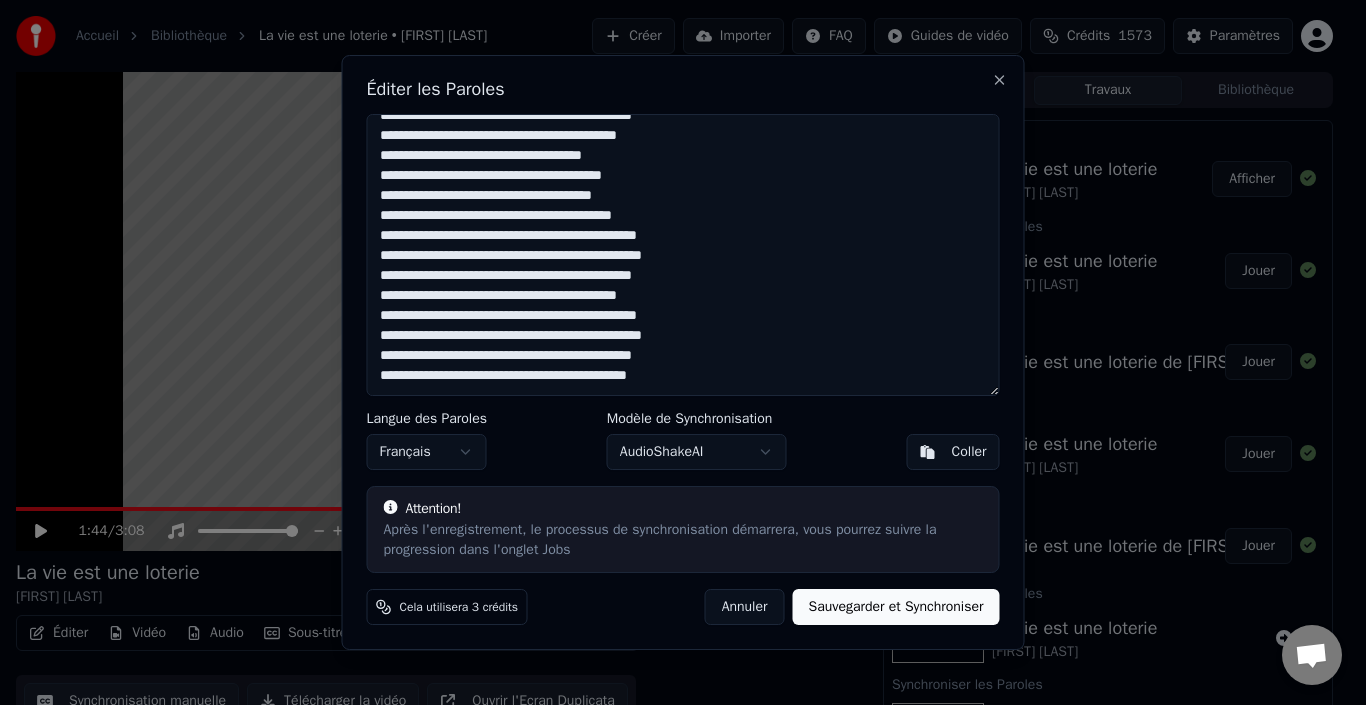 click at bounding box center [683, 255] 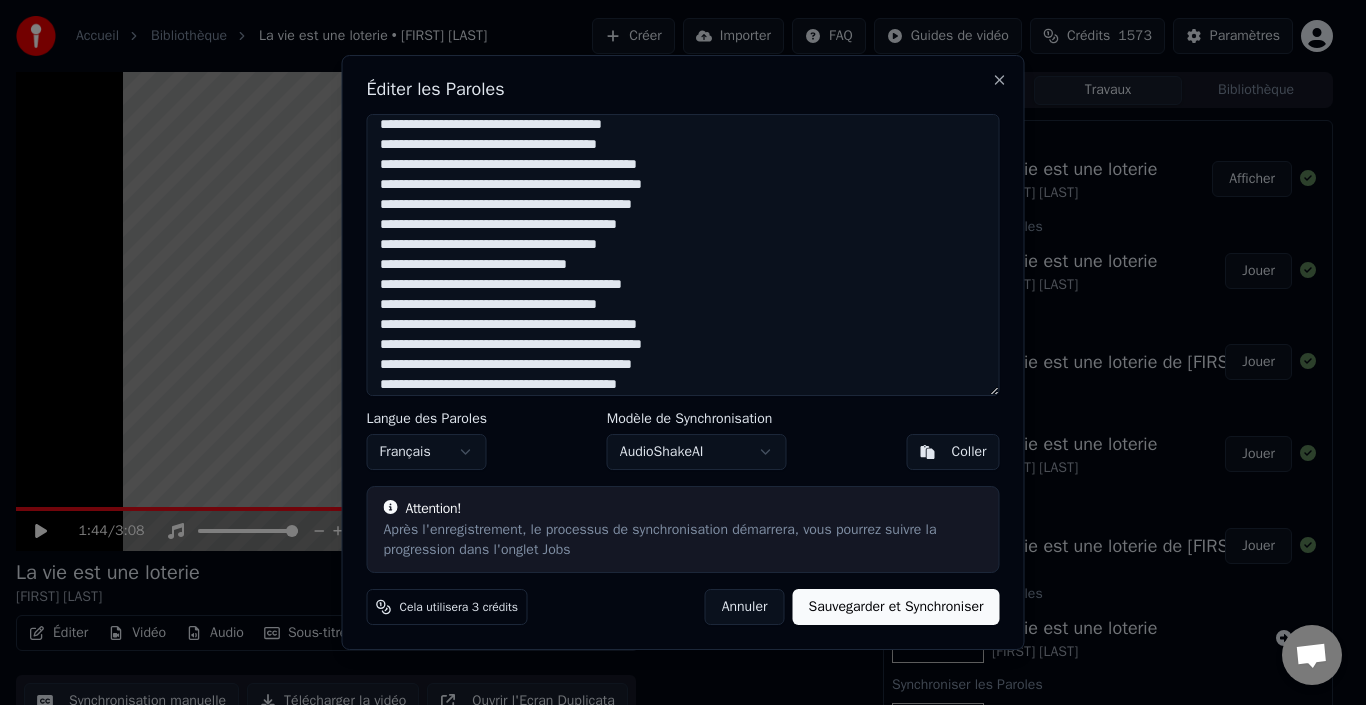 scroll, scrollTop: 0, scrollLeft: 0, axis: both 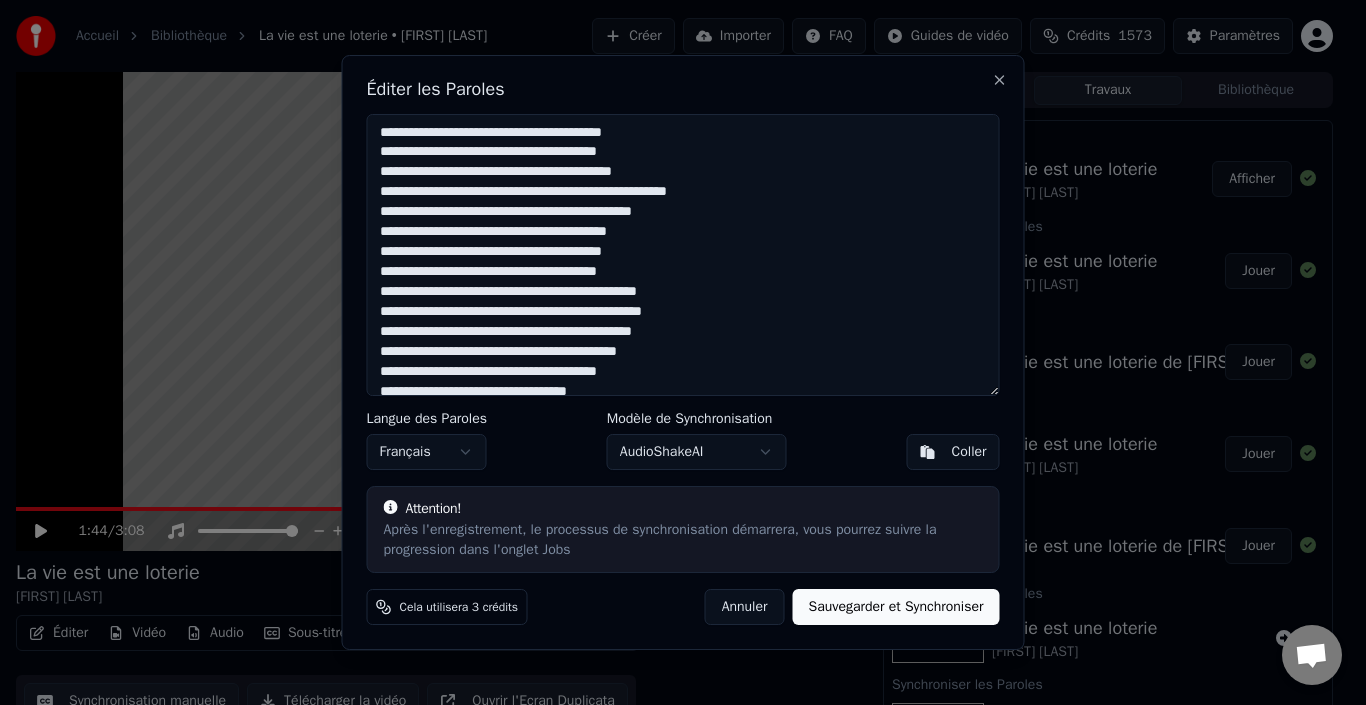type on "**********" 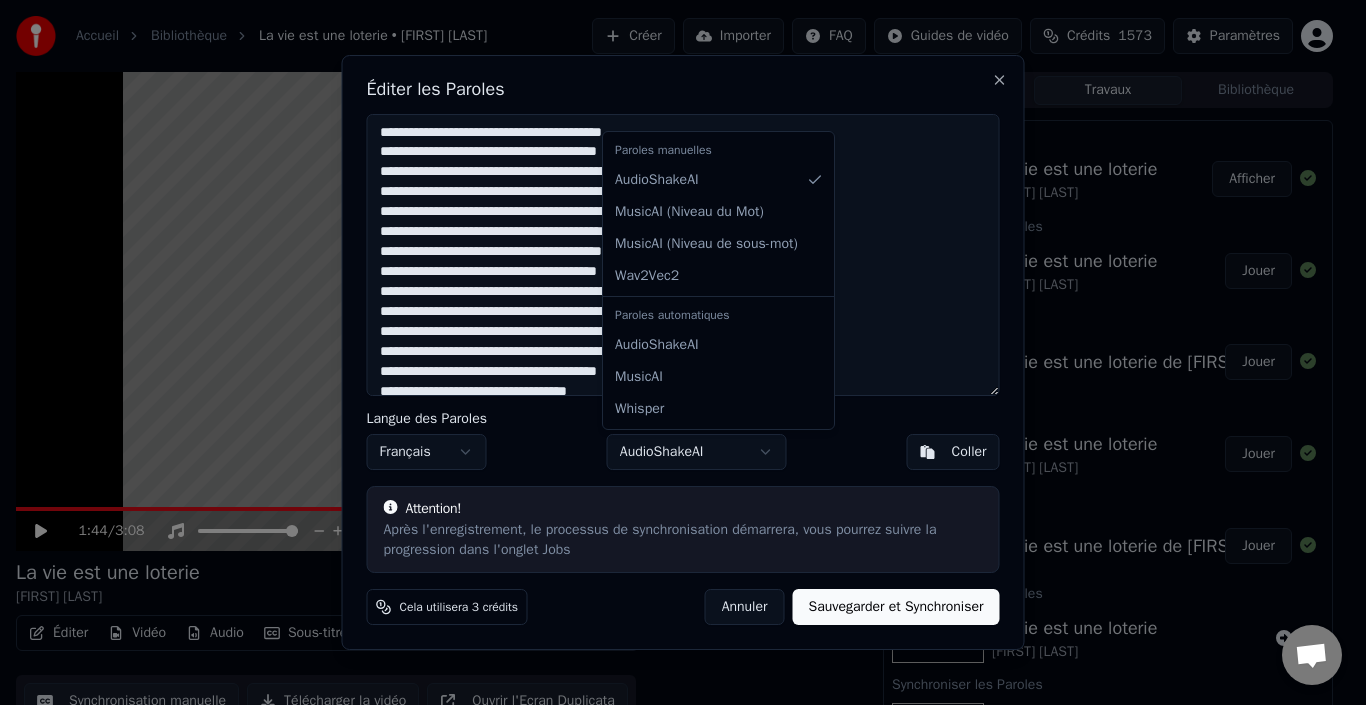 click at bounding box center (683, 352) 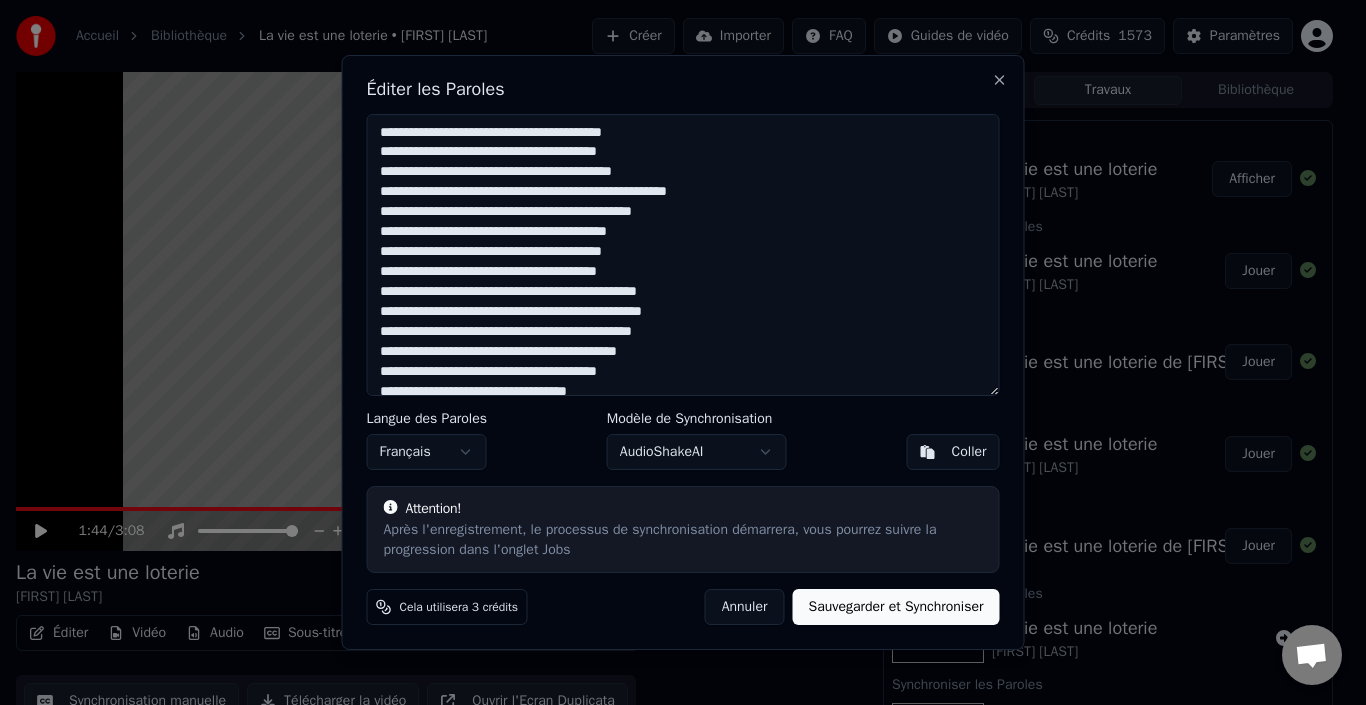 click on "AudioShakeAI" at bounding box center [697, 452] 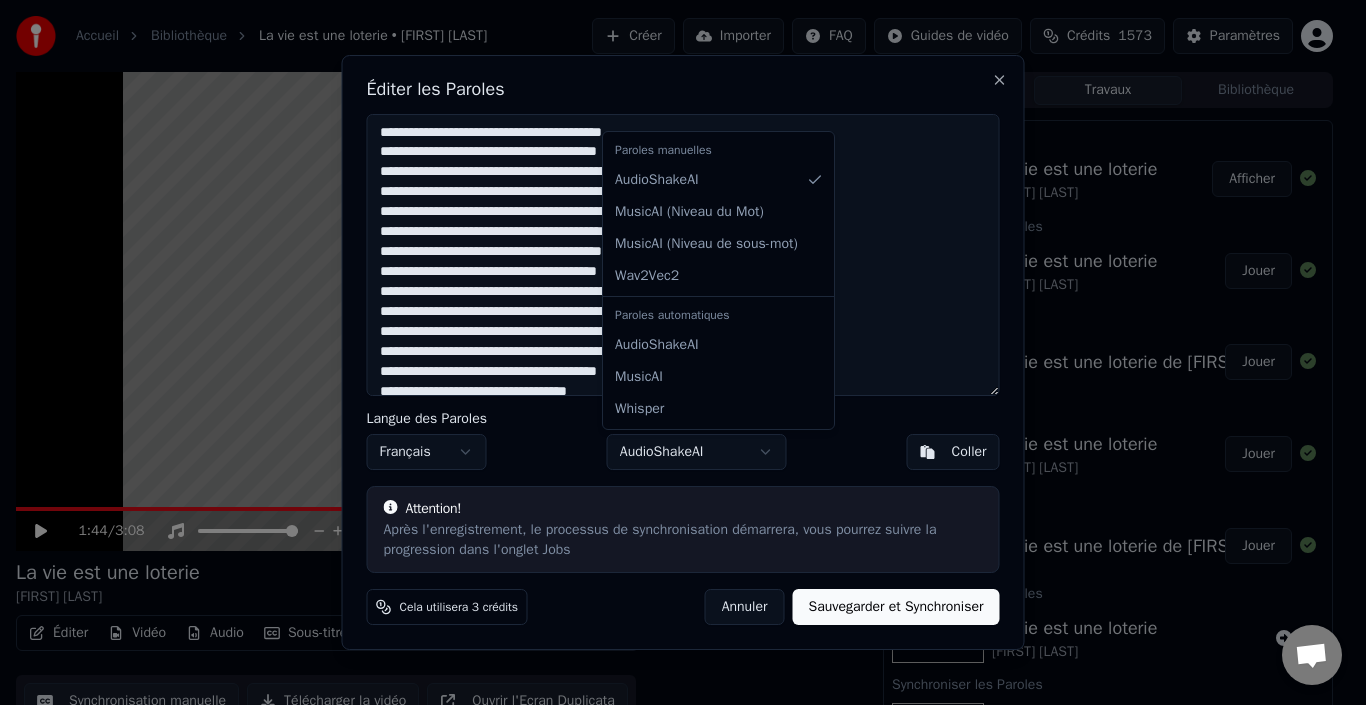 click at bounding box center (683, 352) 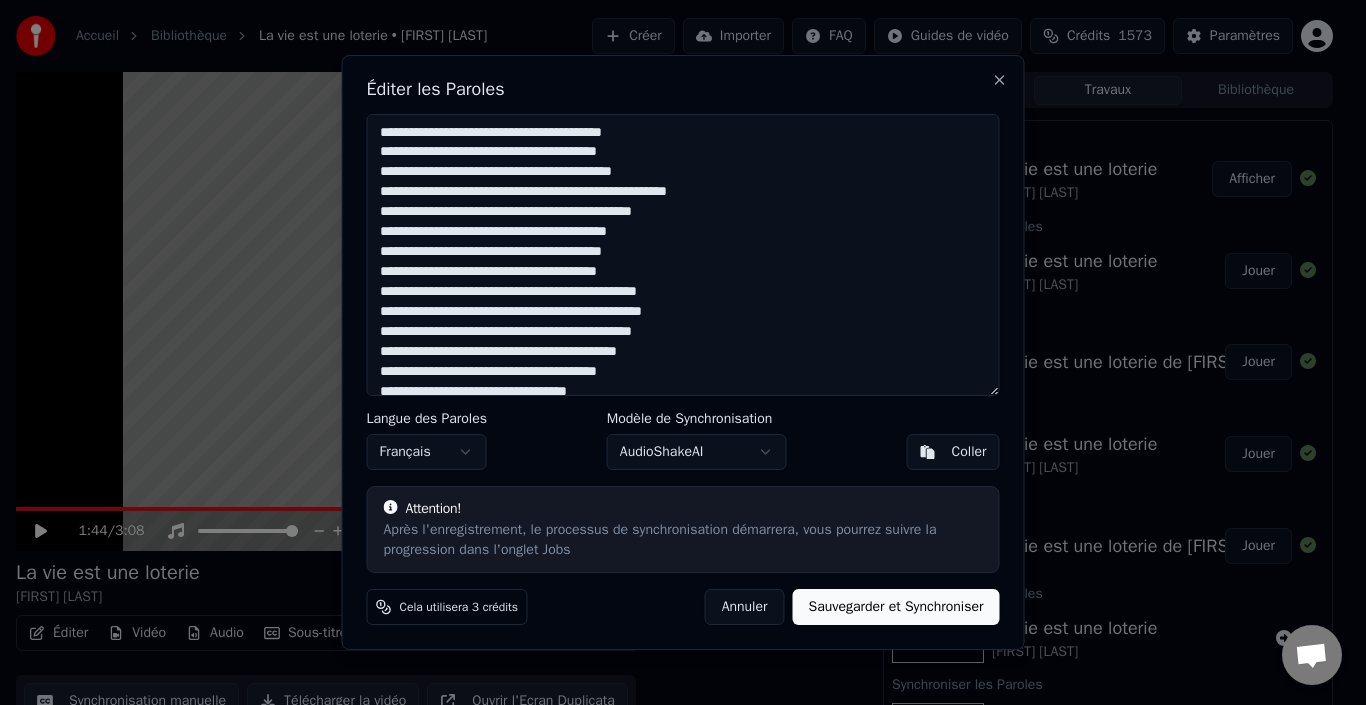 click on "AudioShakeAI" at bounding box center (697, 452) 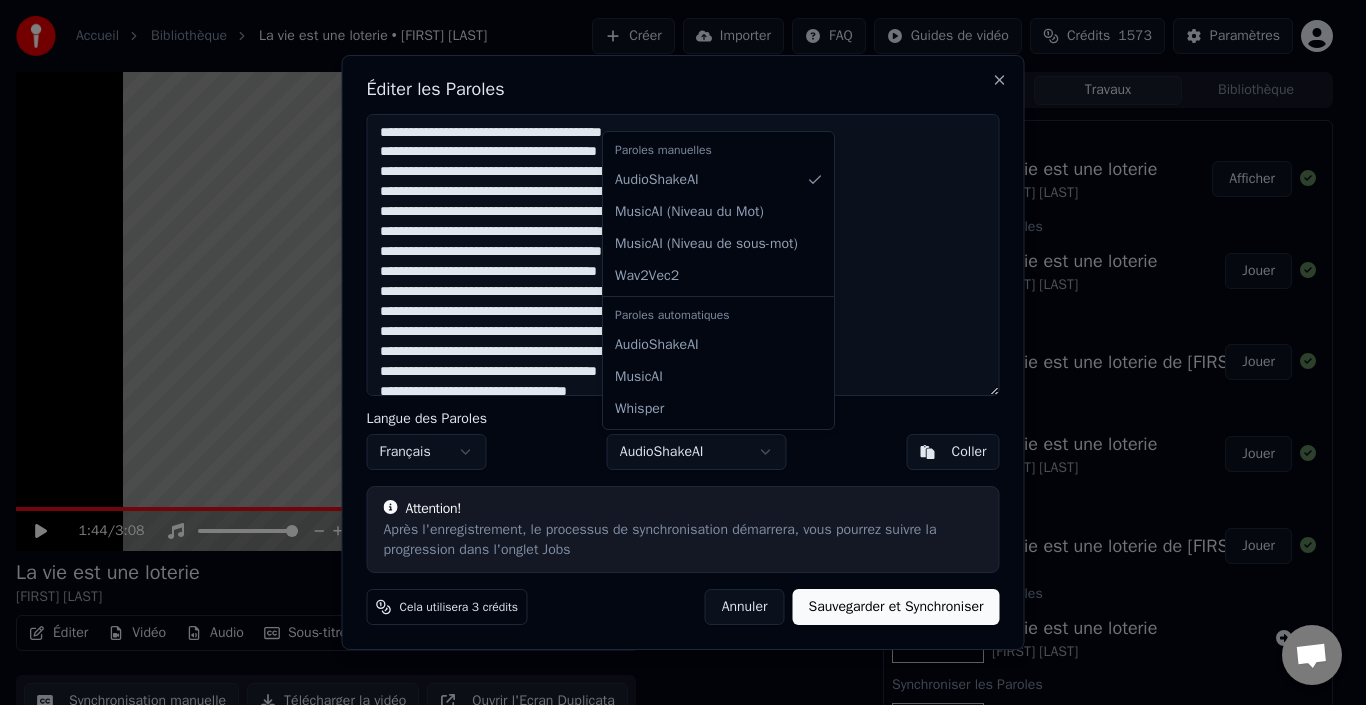 click at bounding box center [683, 352] 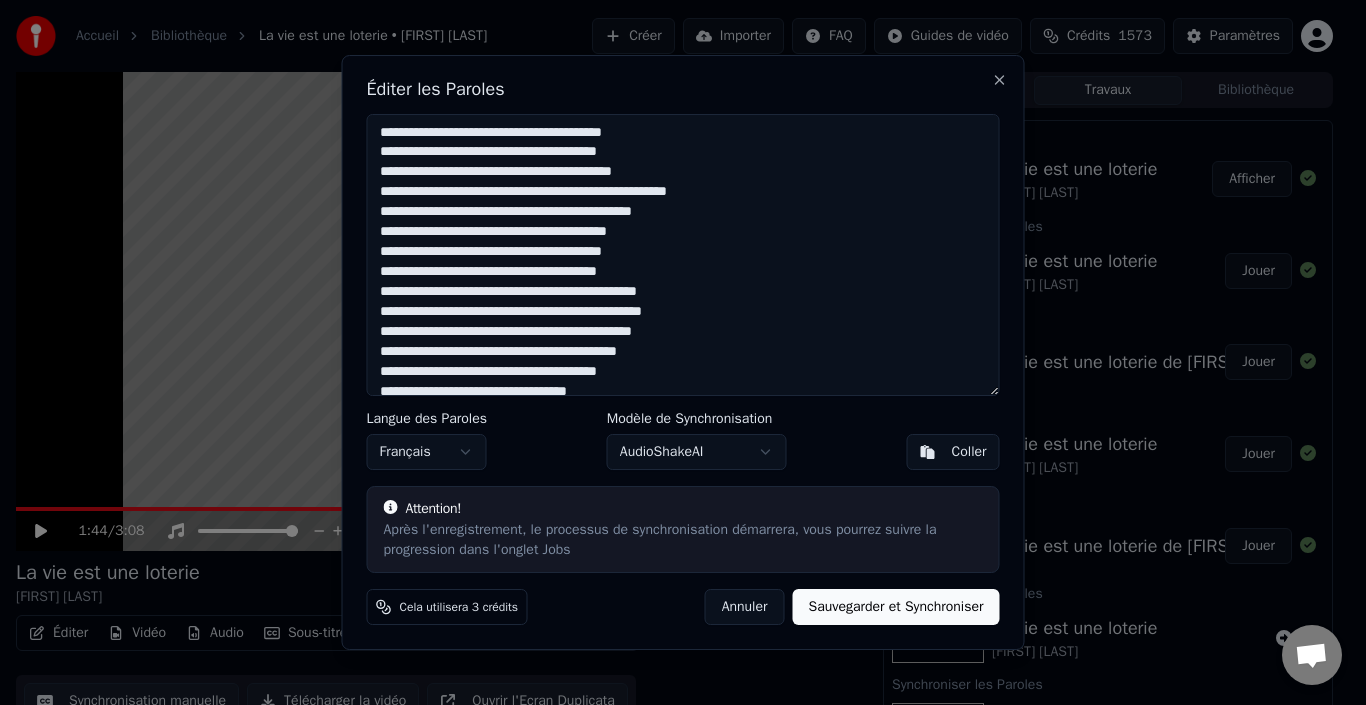 click on "Sauvegarder et Synchroniser" at bounding box center (895, 607) 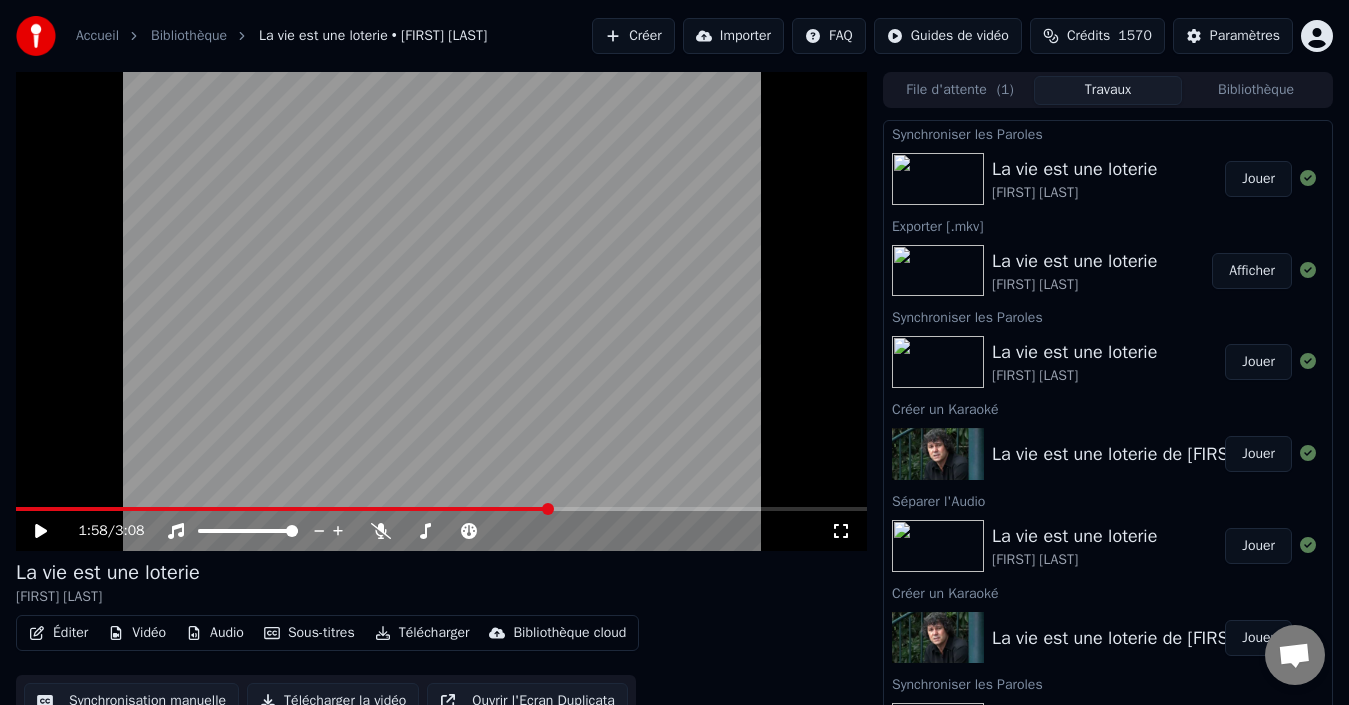 click 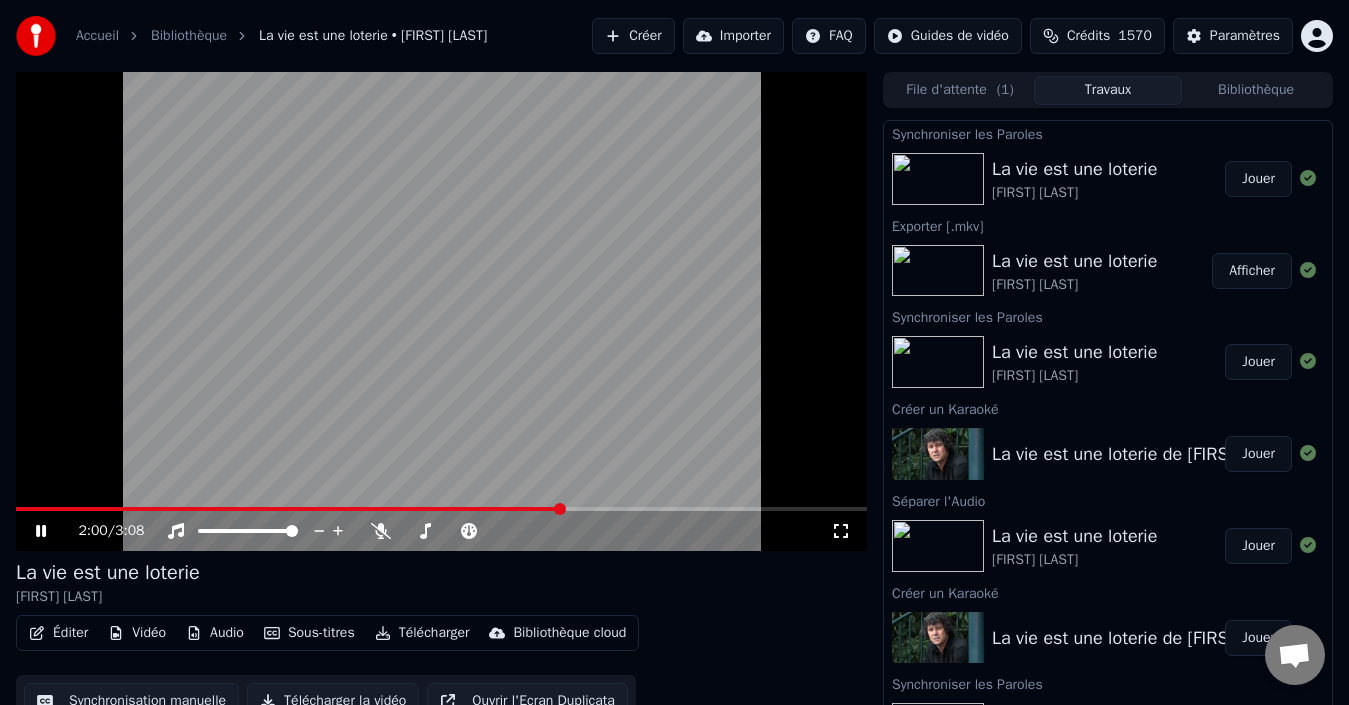 click on "Jouer" at bounding box center (1258, 179) 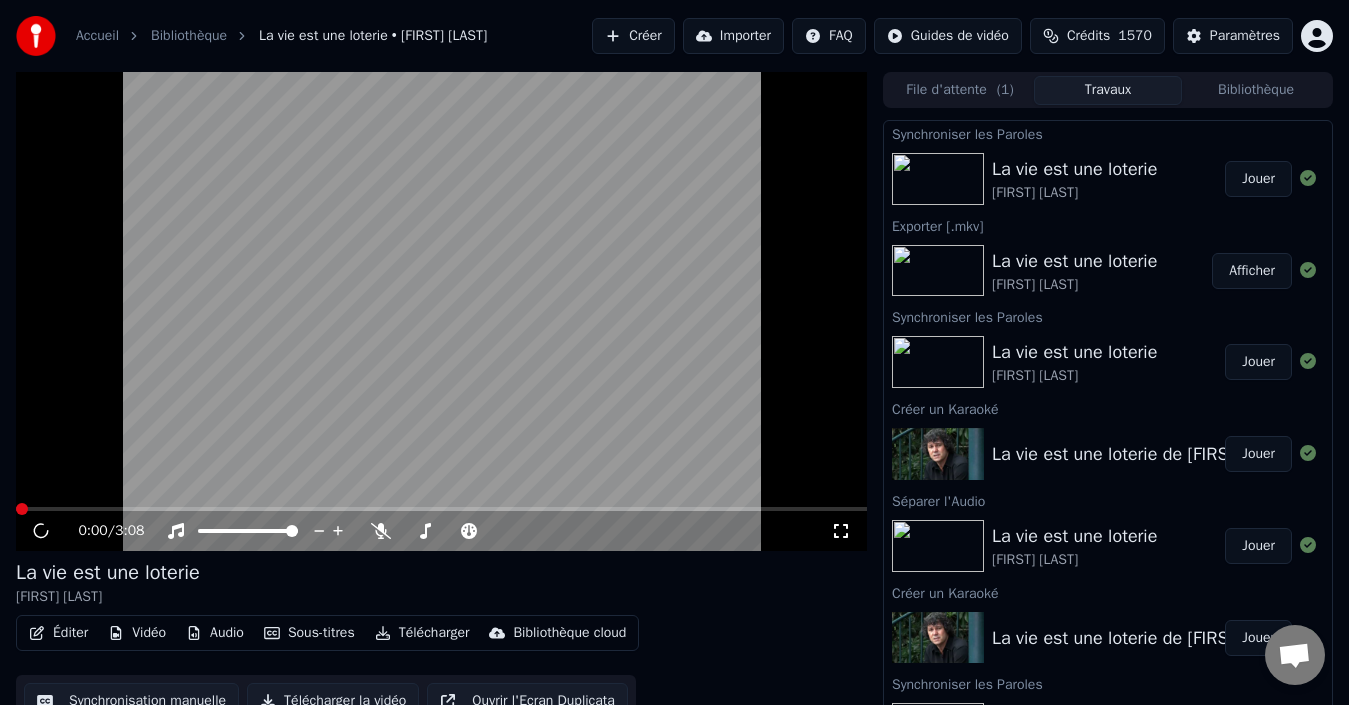 click on "Jouer" at bounding box center [1258, 179] 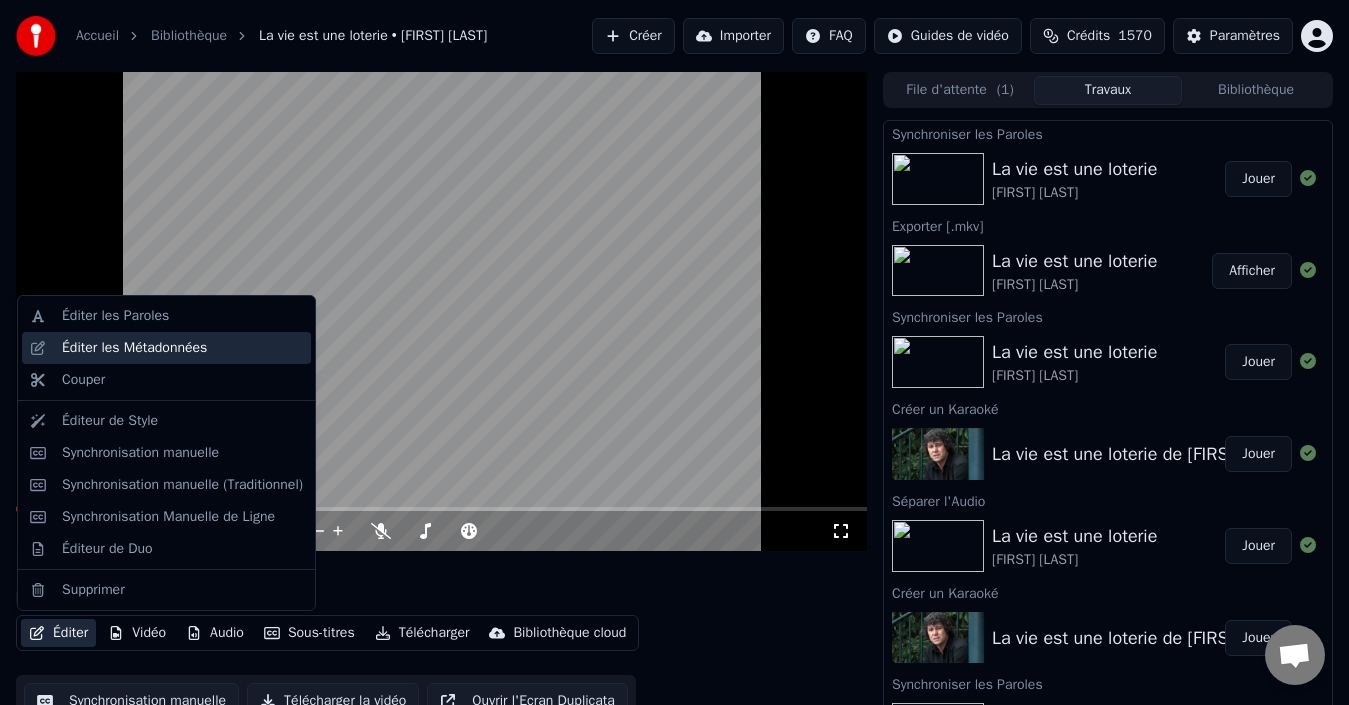 click on "Éditer les Métadonnées" at bounding box center (134, 348) 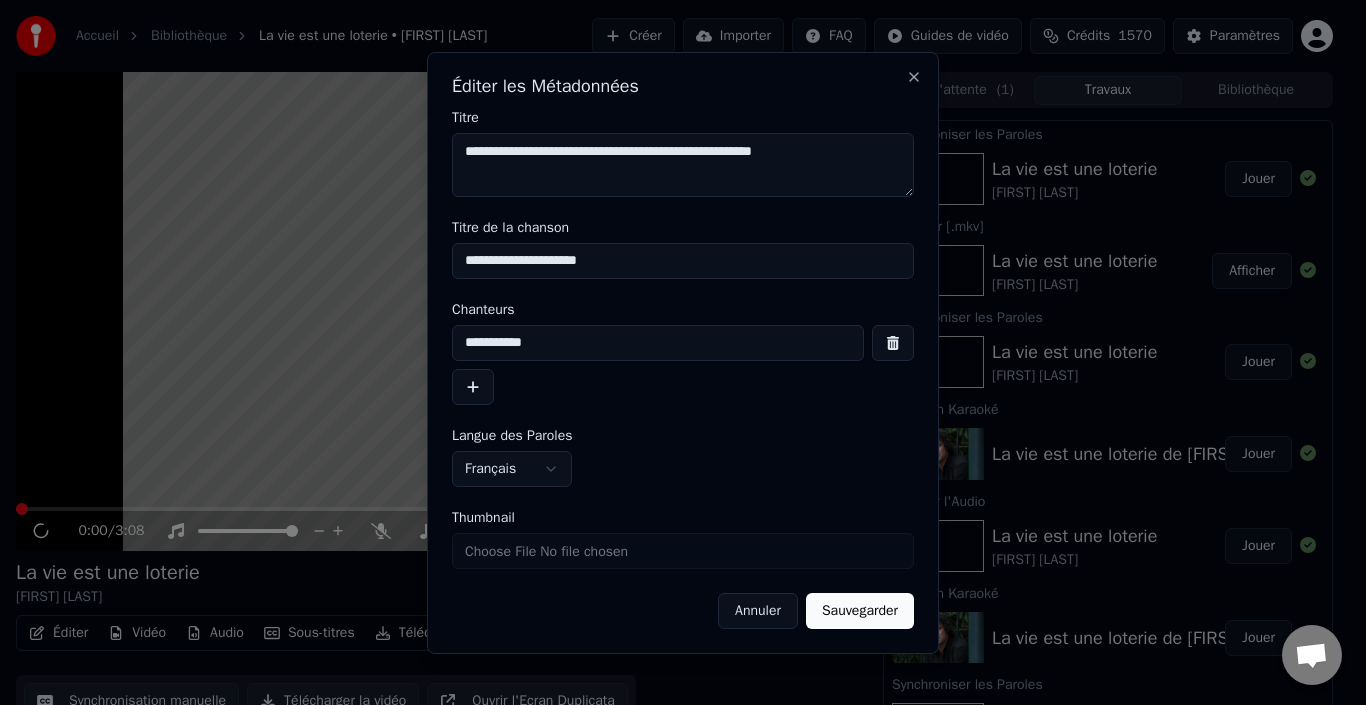 drag, startPoint x: 824, startPoint y: 150, endPoint x: 723, endPoint y: 159, distance: 101.4002 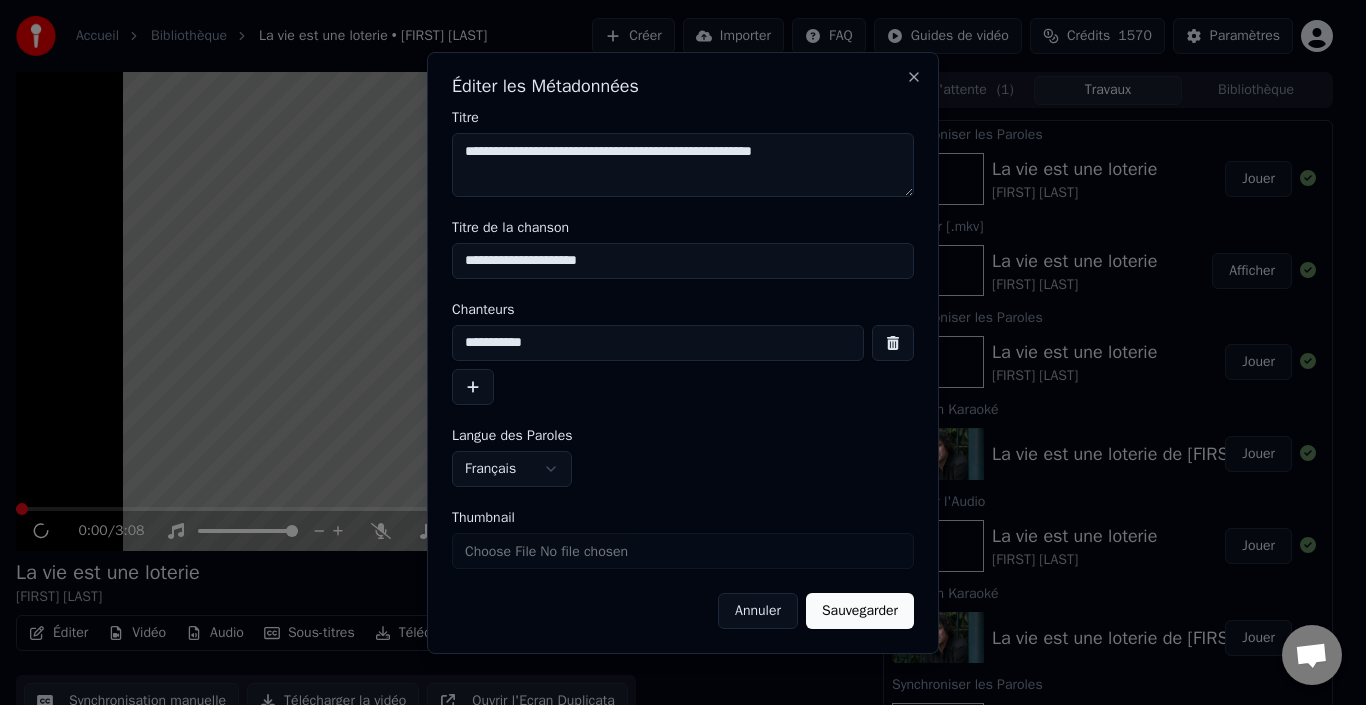 click on "**********" at bounding box center [683, 165] 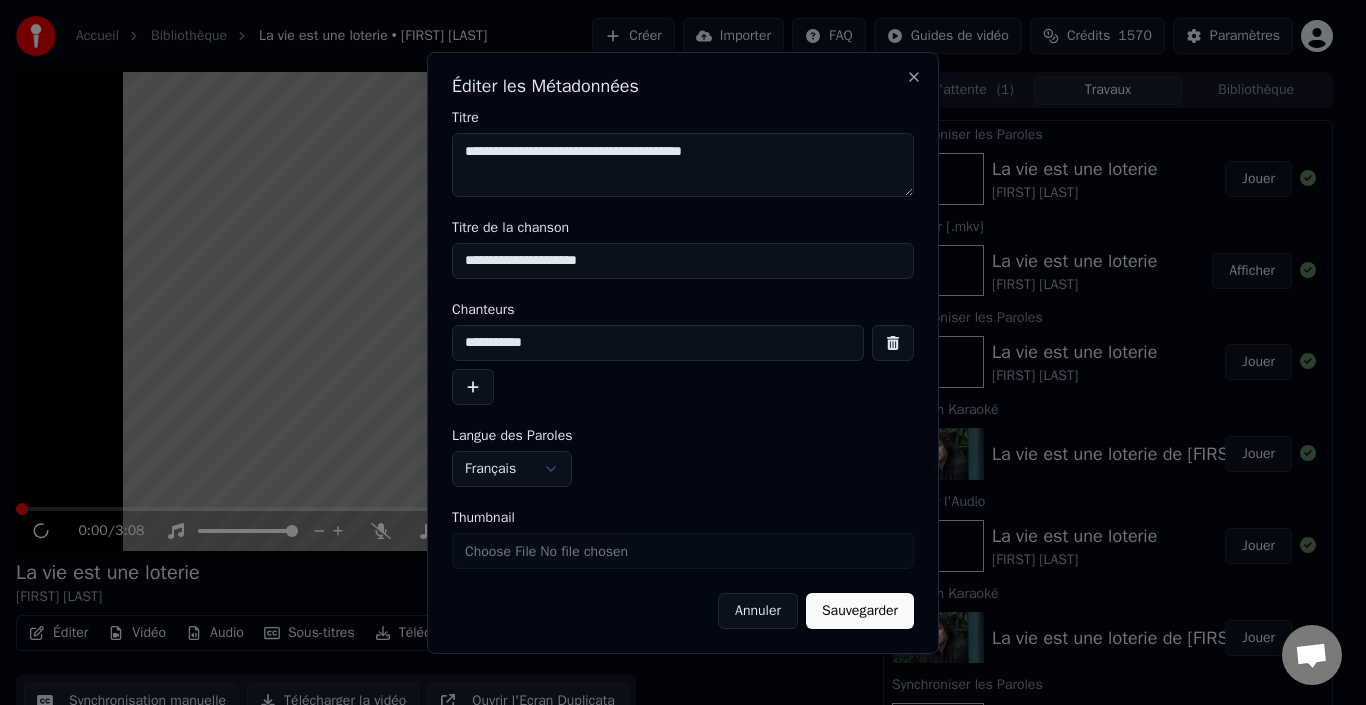 click on "**********" at bounding box center [683, 165] 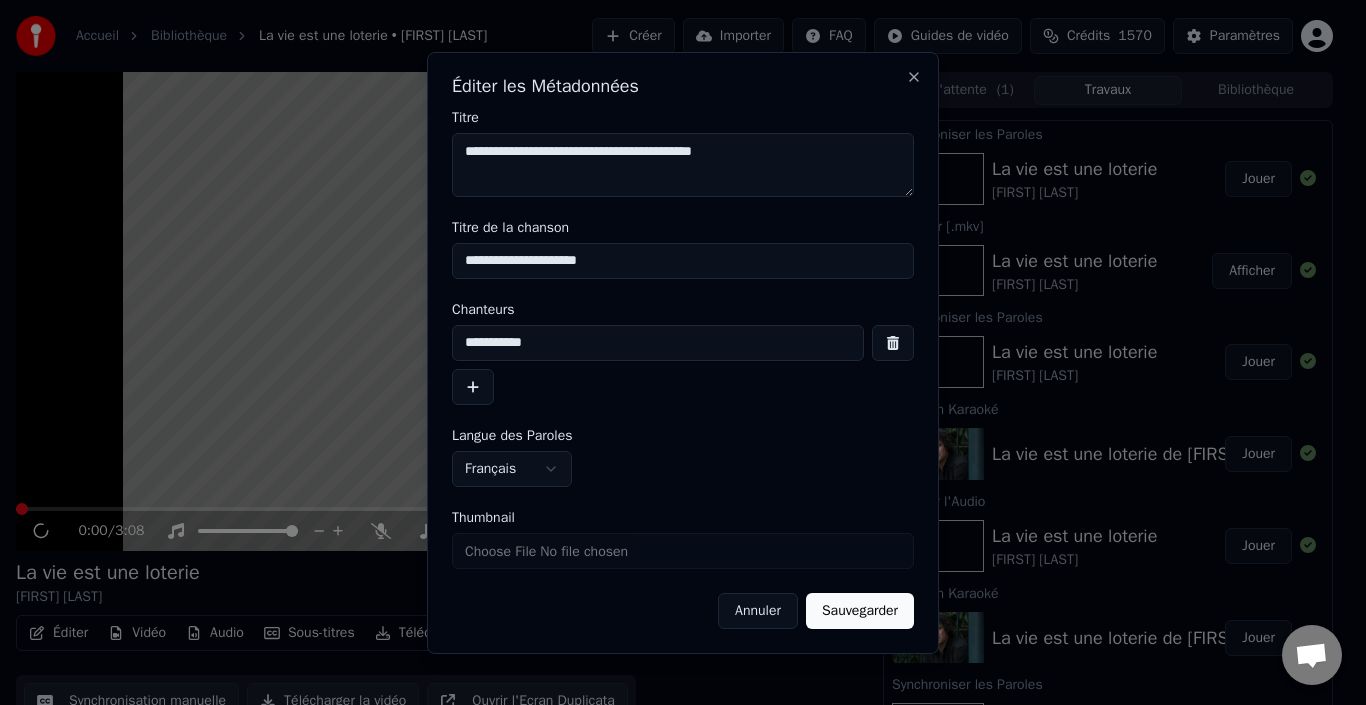 type on "**********" 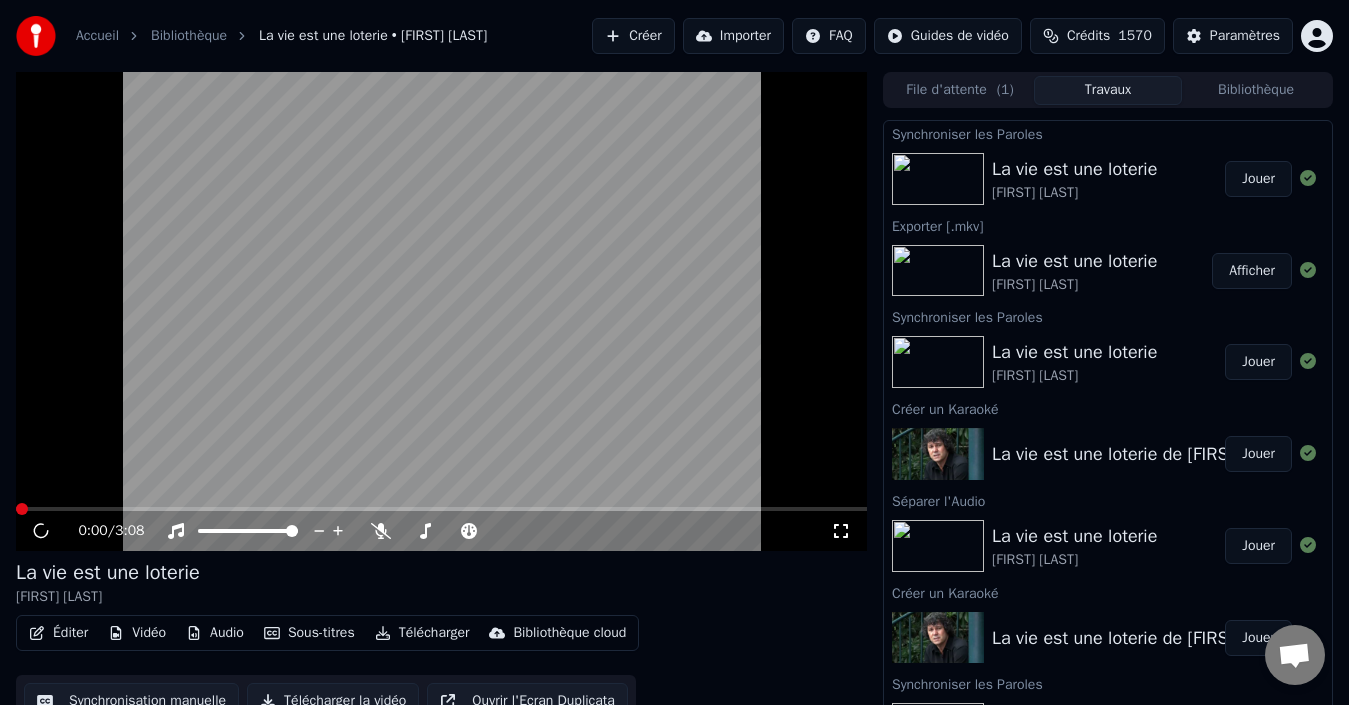 click on "Télécharger" at bounding box center (422, 633) 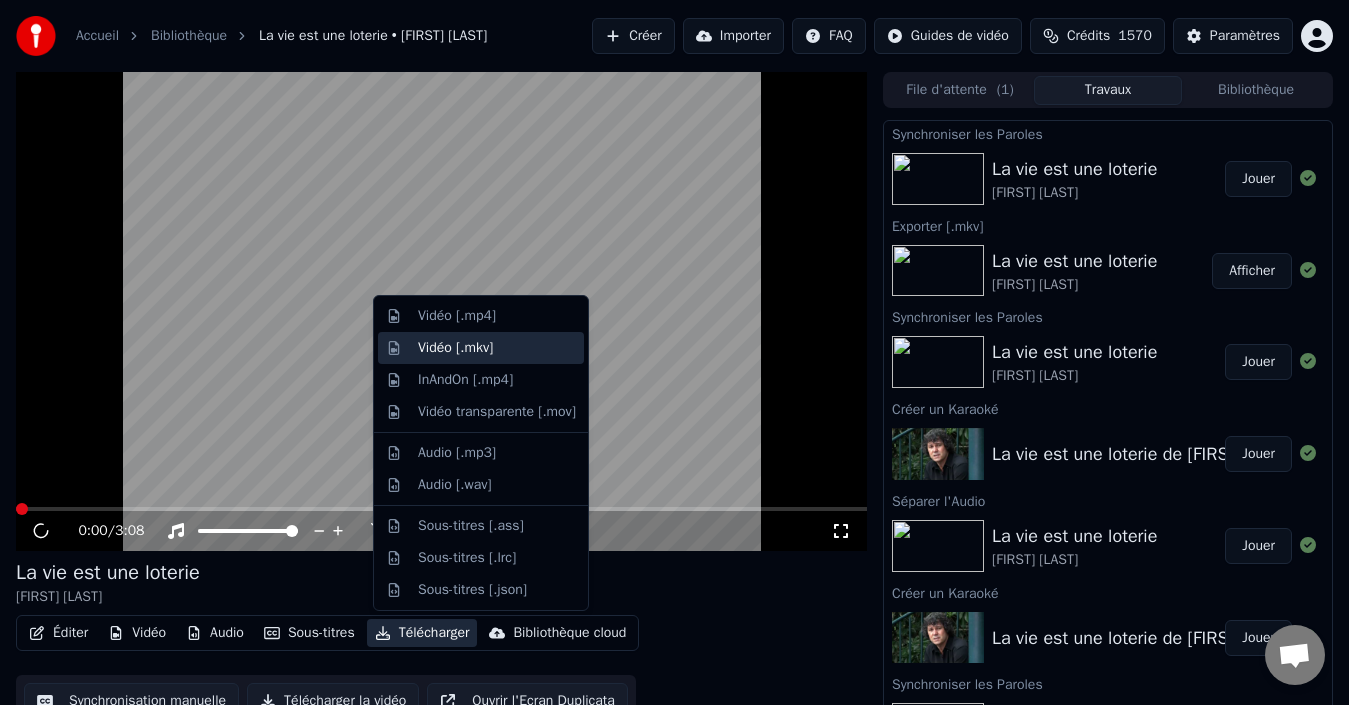 click on "Vidéo [.mkv]" at bounding box center (455, 348) 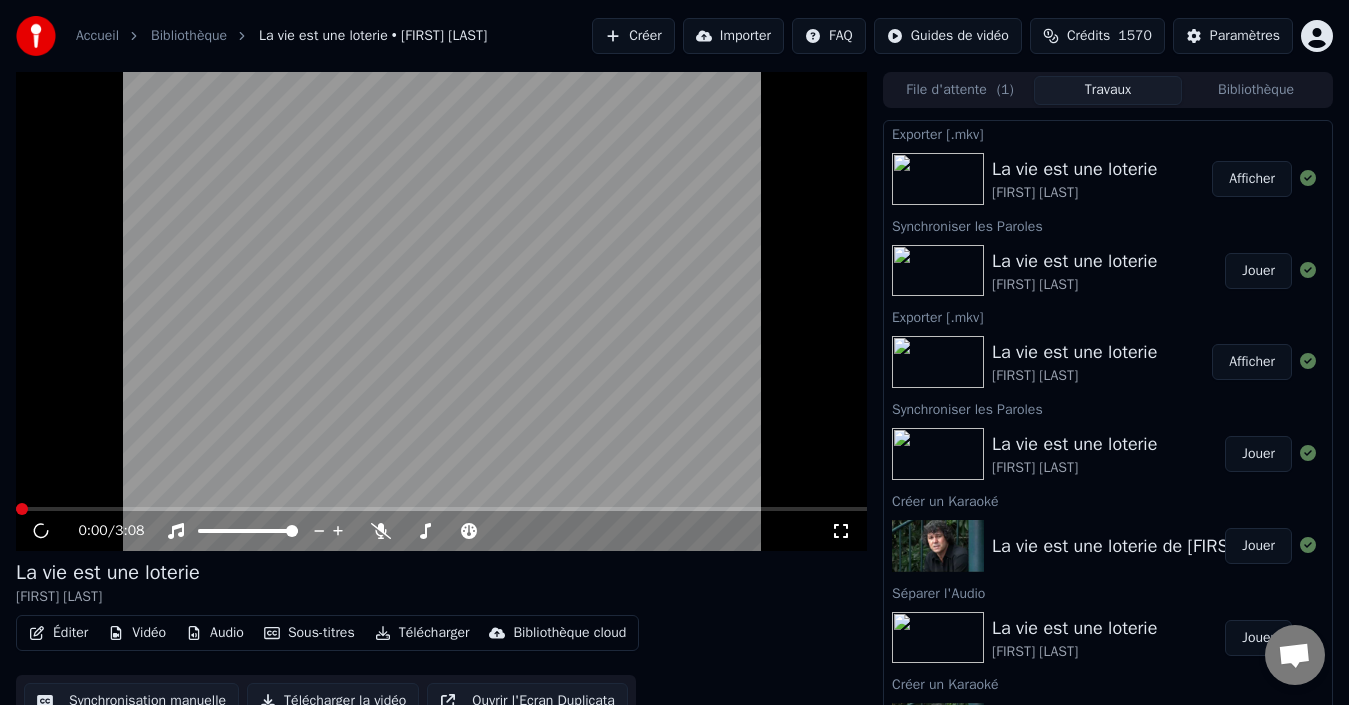 click on "Créer" at bounding box center [633, 36] 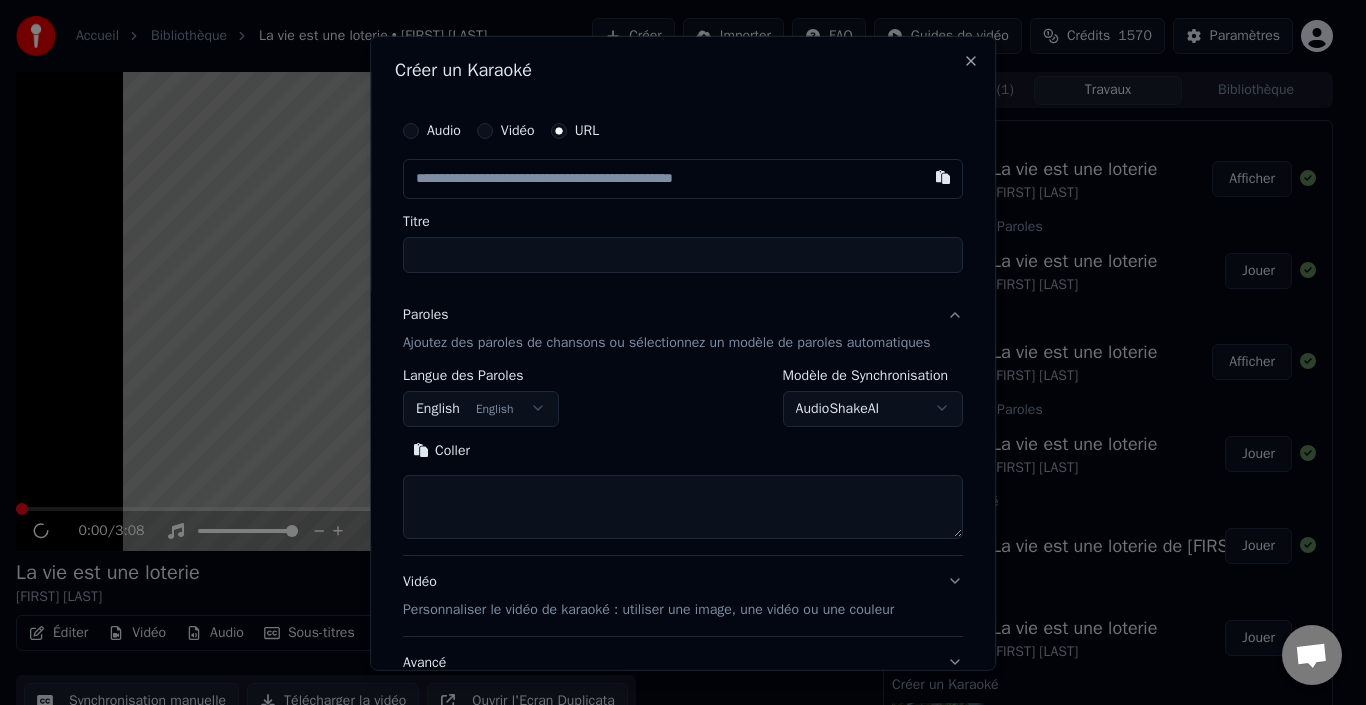 click at bounding box center [683, 178] 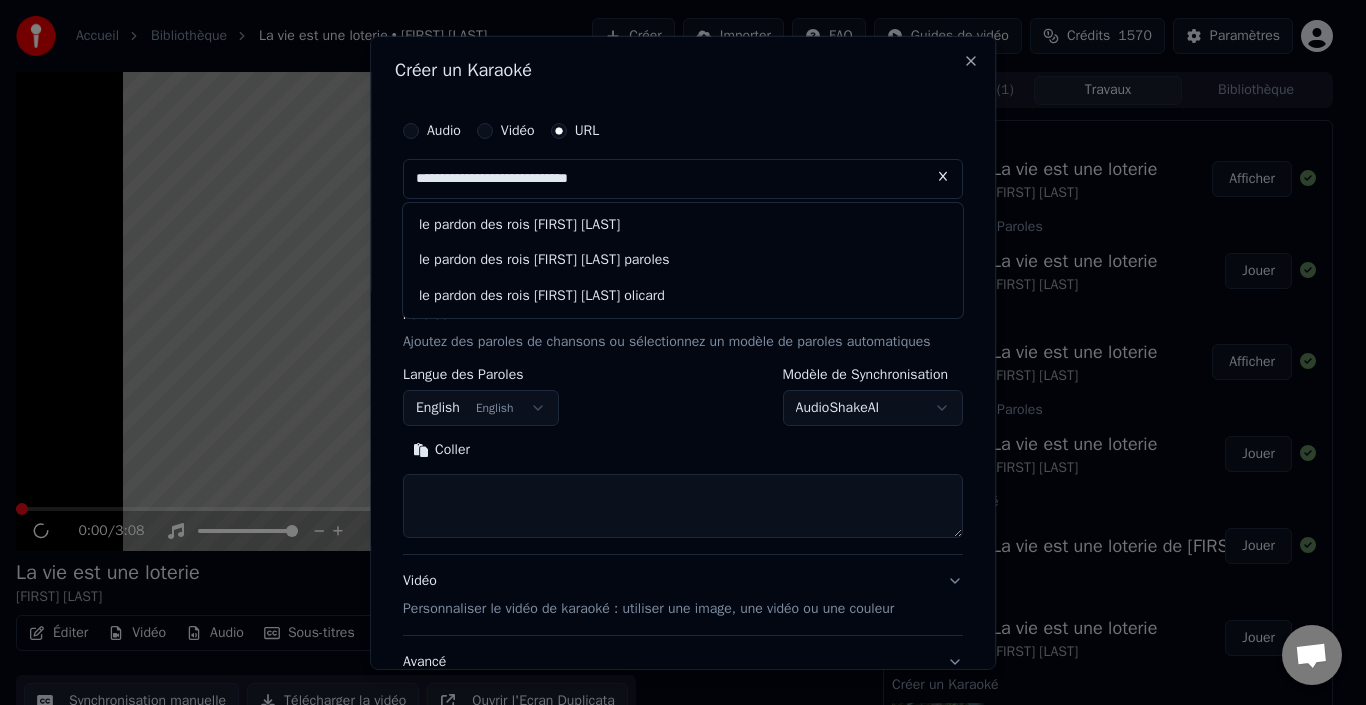 click on "le pardon des rois [FIRST] [LAST]" at bounding box center (683, 224) 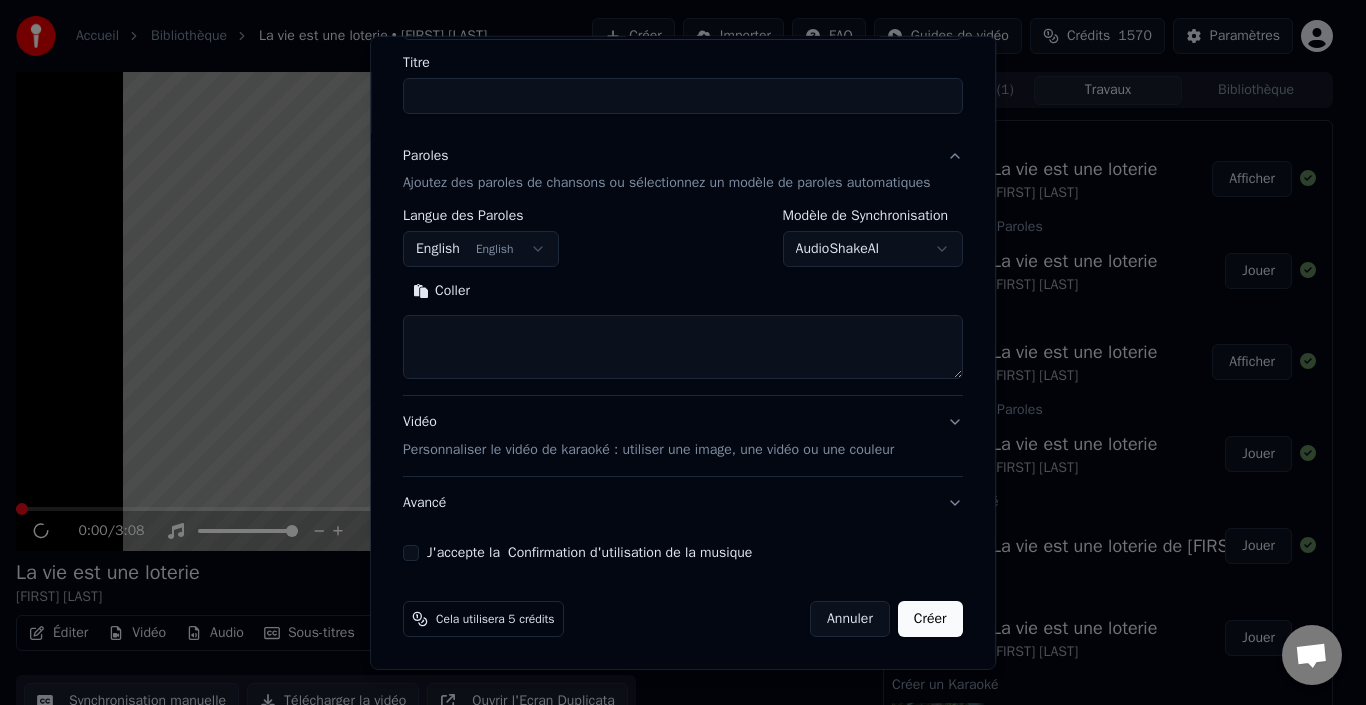 scroll, scrollTop: 0, scrollLeft: 0, axis: both 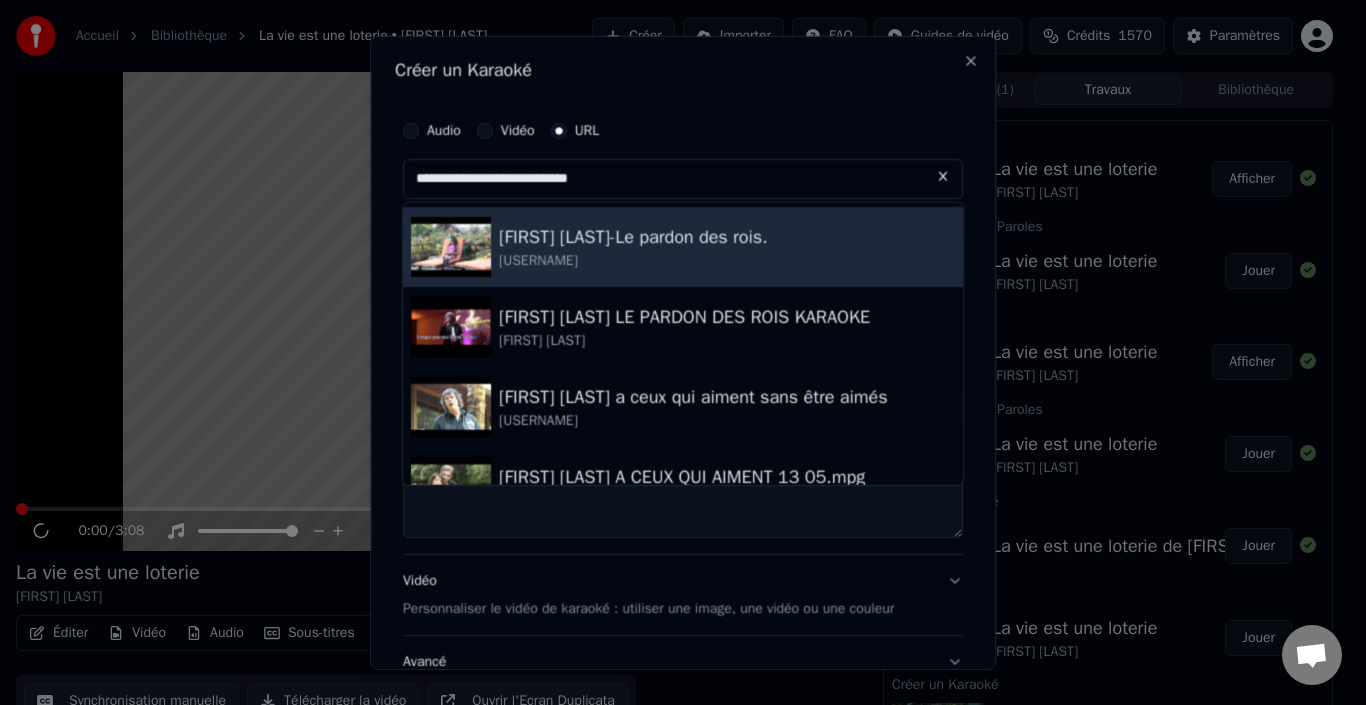 click on "[USERNAME]" at bounding box center (633, 260) 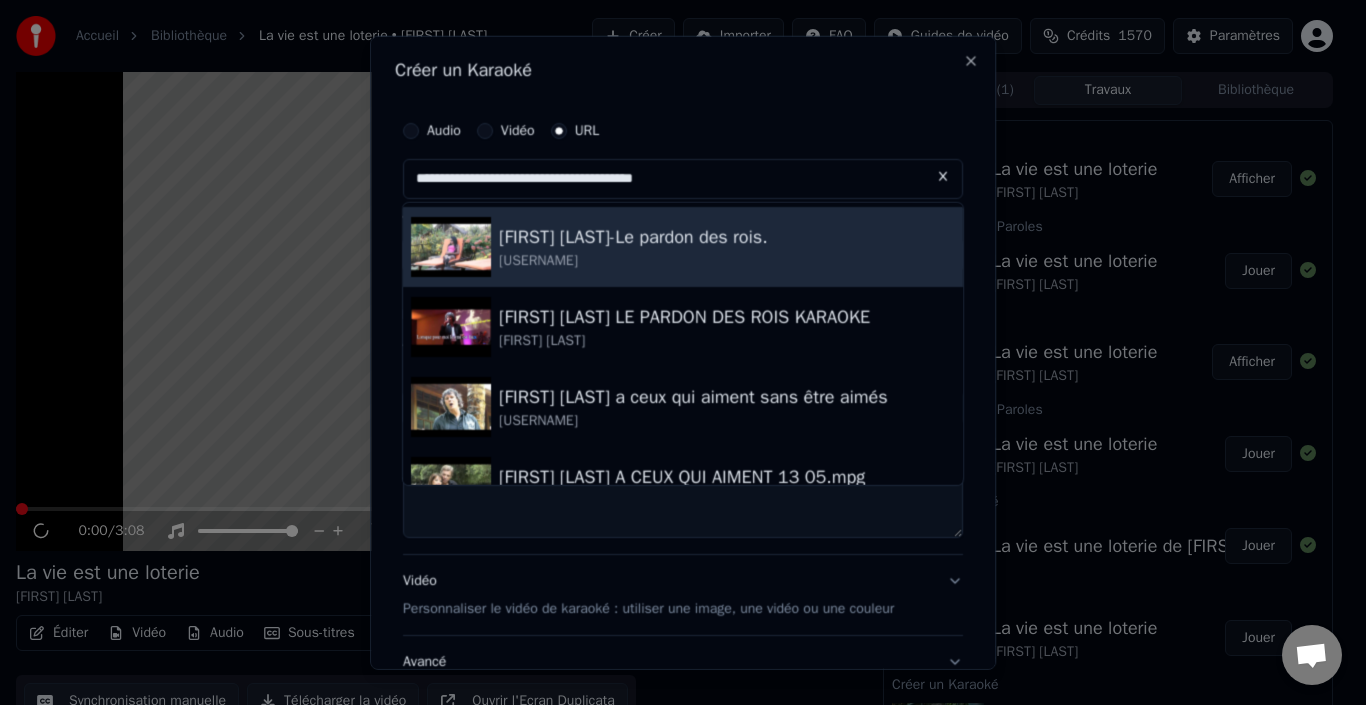 type on "**********" 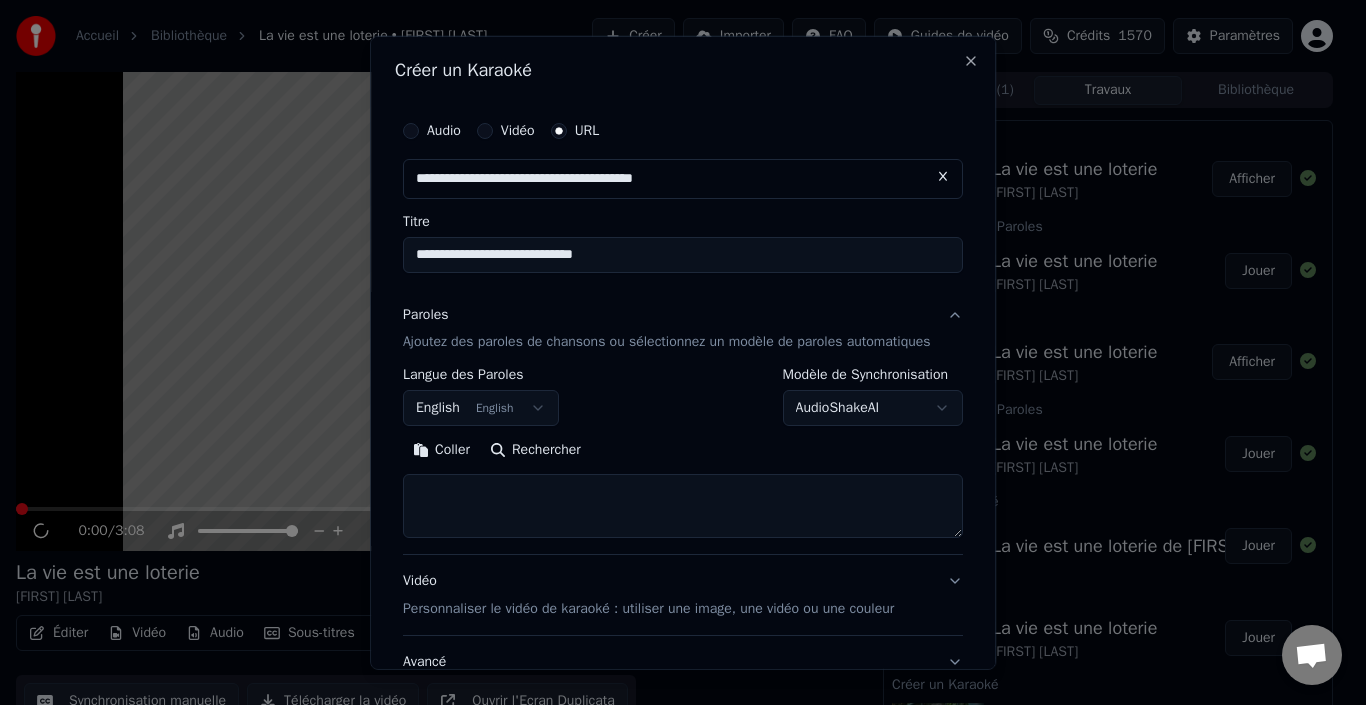 click on "English English" at bounding box center [481, 408] 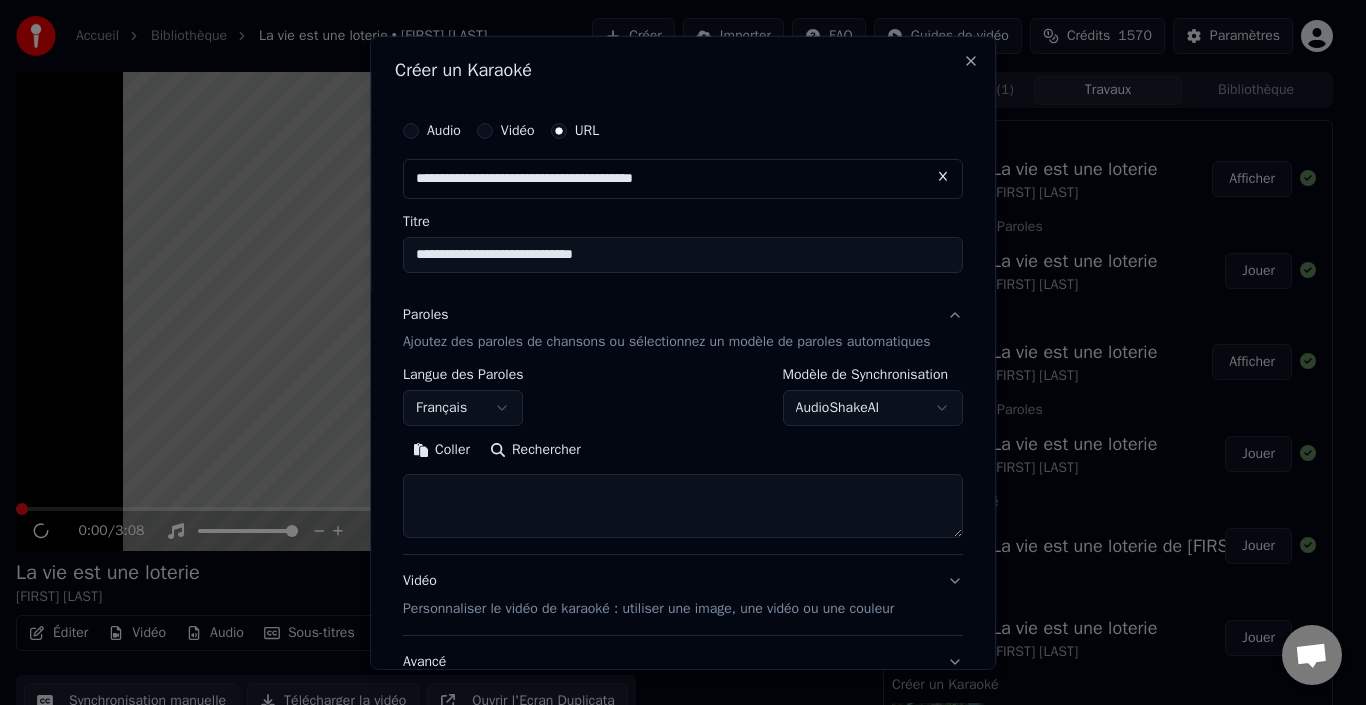 scroll, scrollTop: 159, scrollLeft: 0, axis: vertical 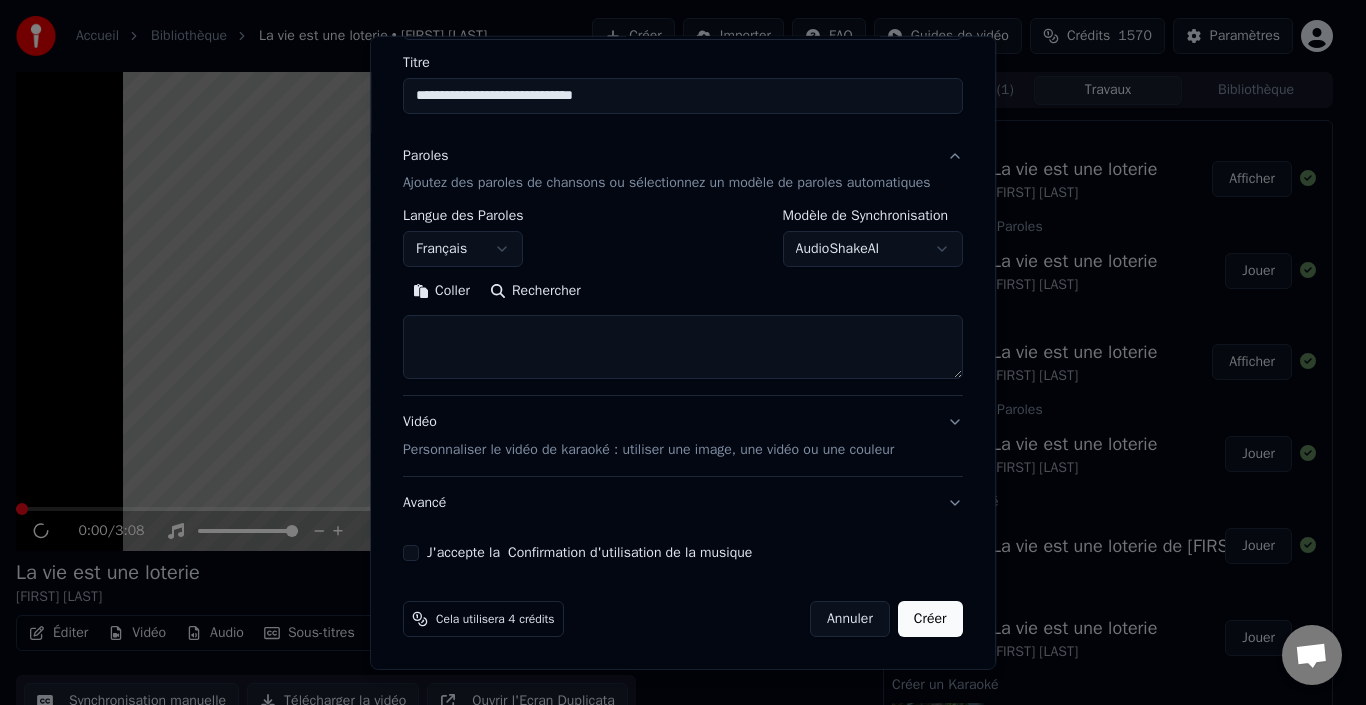 click on "J'accepte la   Confirmation d'utilisation de la musique" at bounding box center [411, 553] 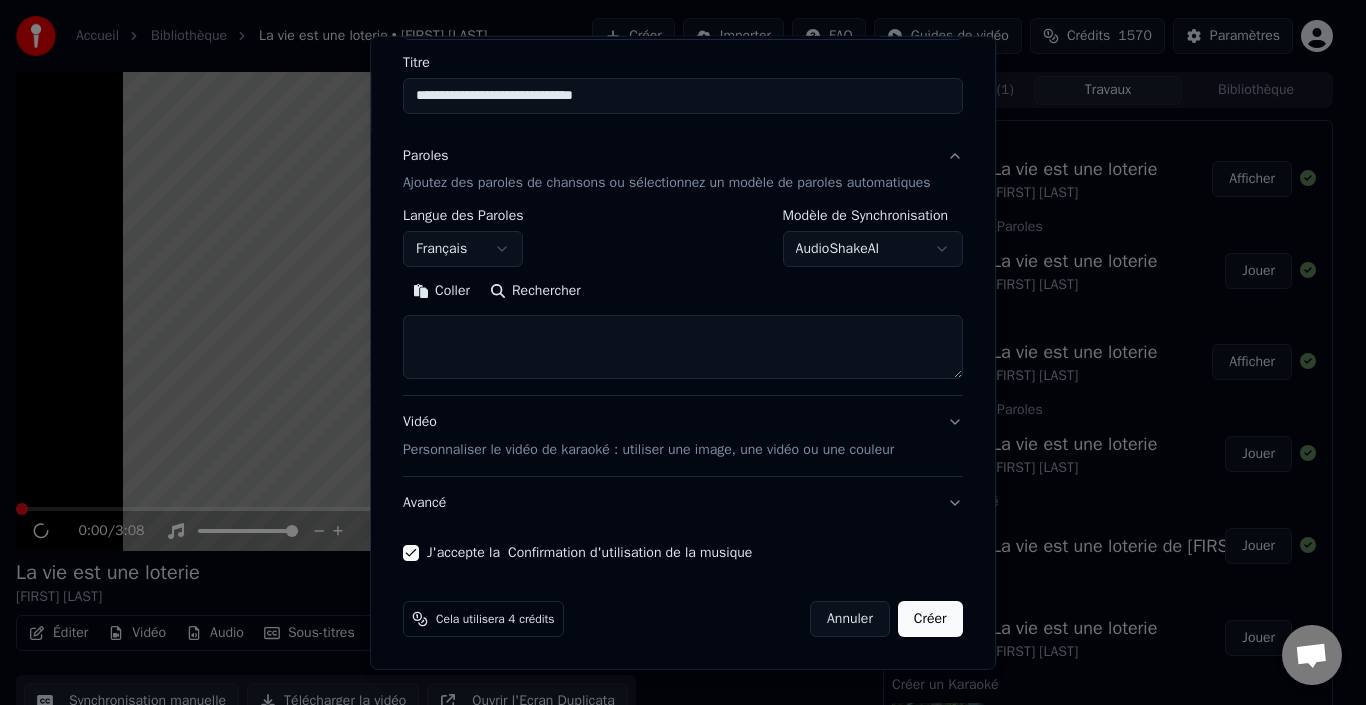 click on "Créer" at bounding box center (930, 619) 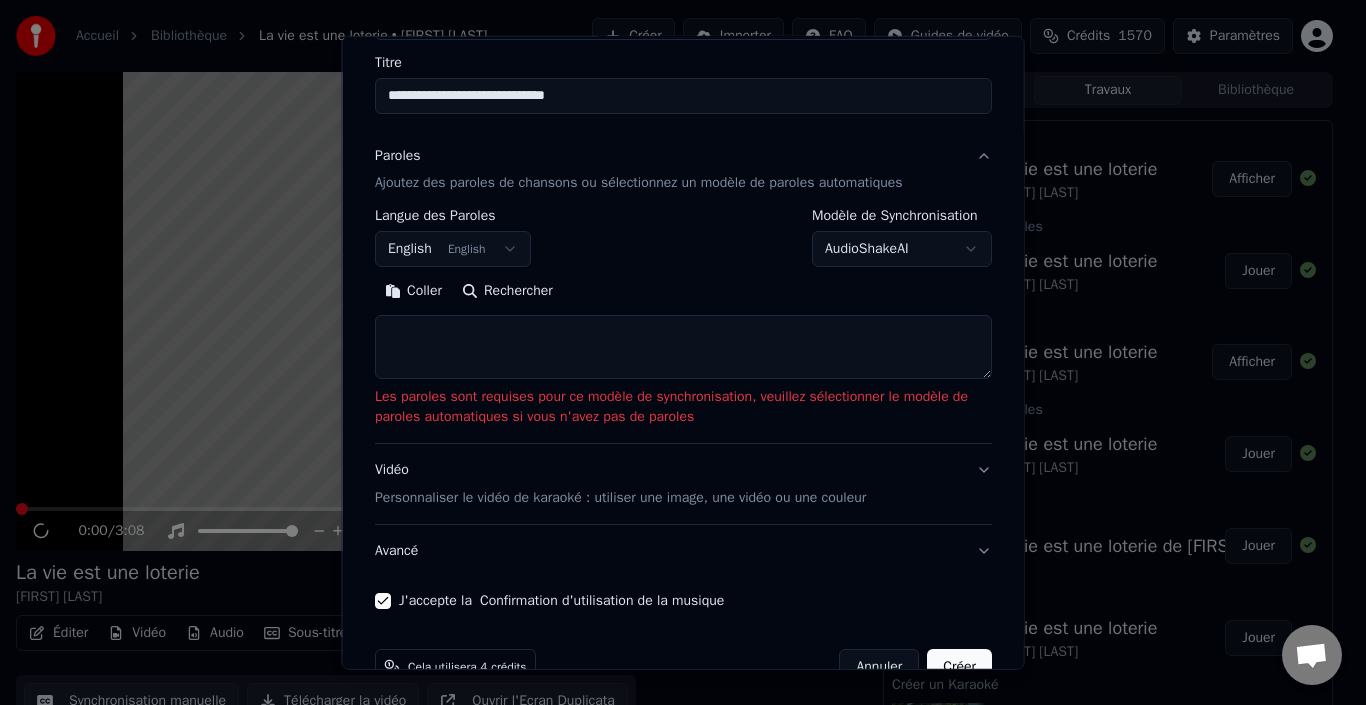click on "AudioShakeAI" at bounding box center (902, 249) 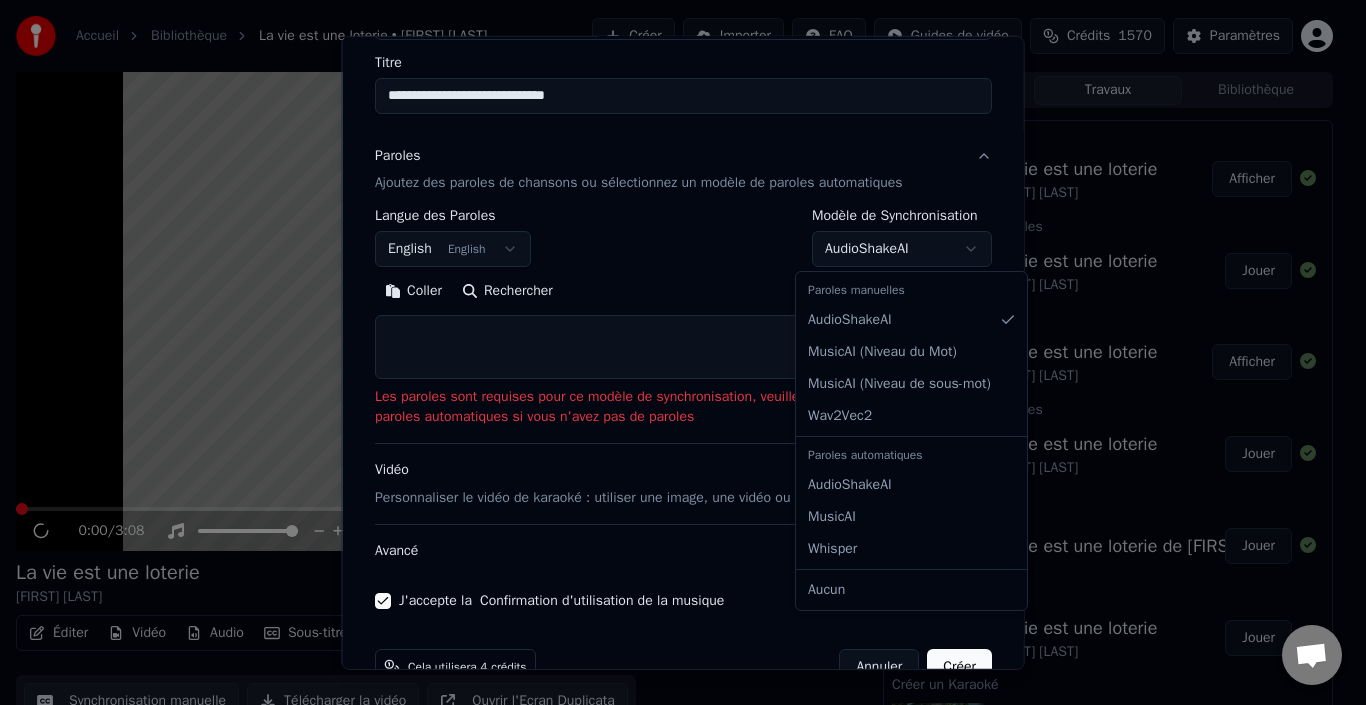 select on "*******" 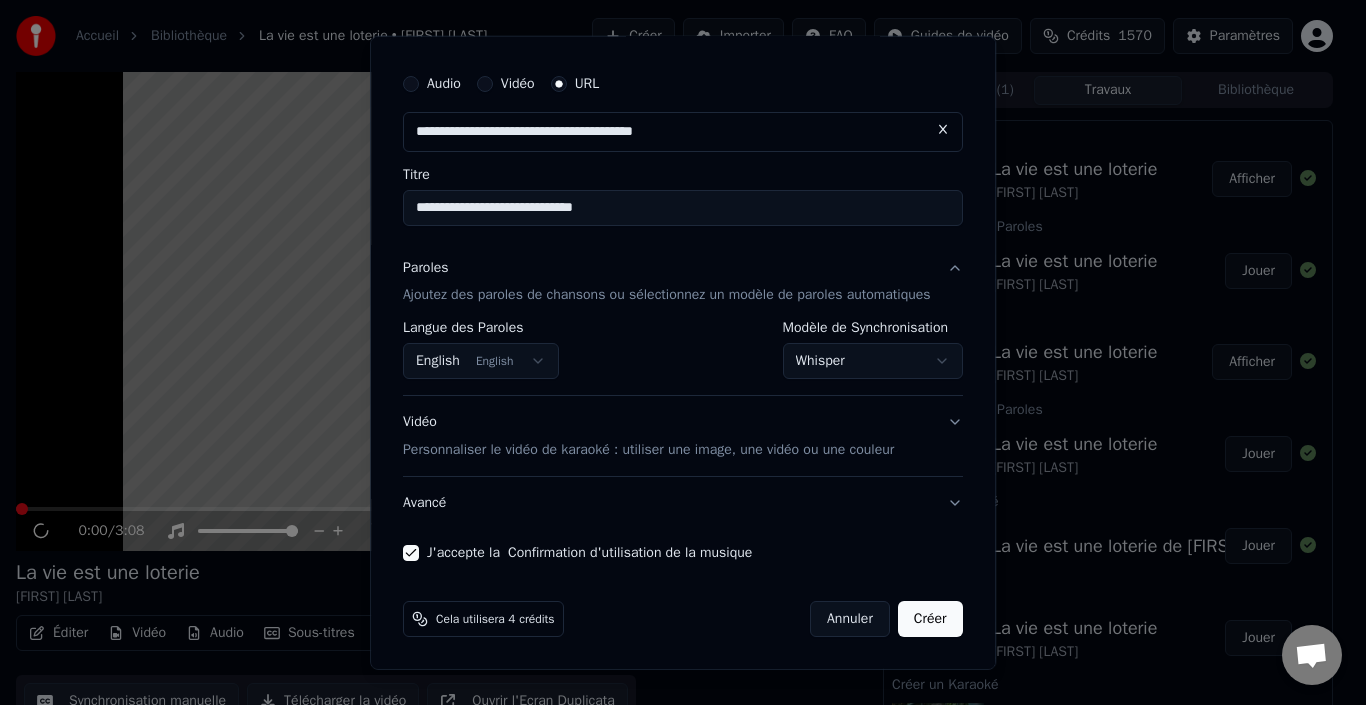 scroll, scrollTop: 47, scrollLeft: 0, axis: vertical 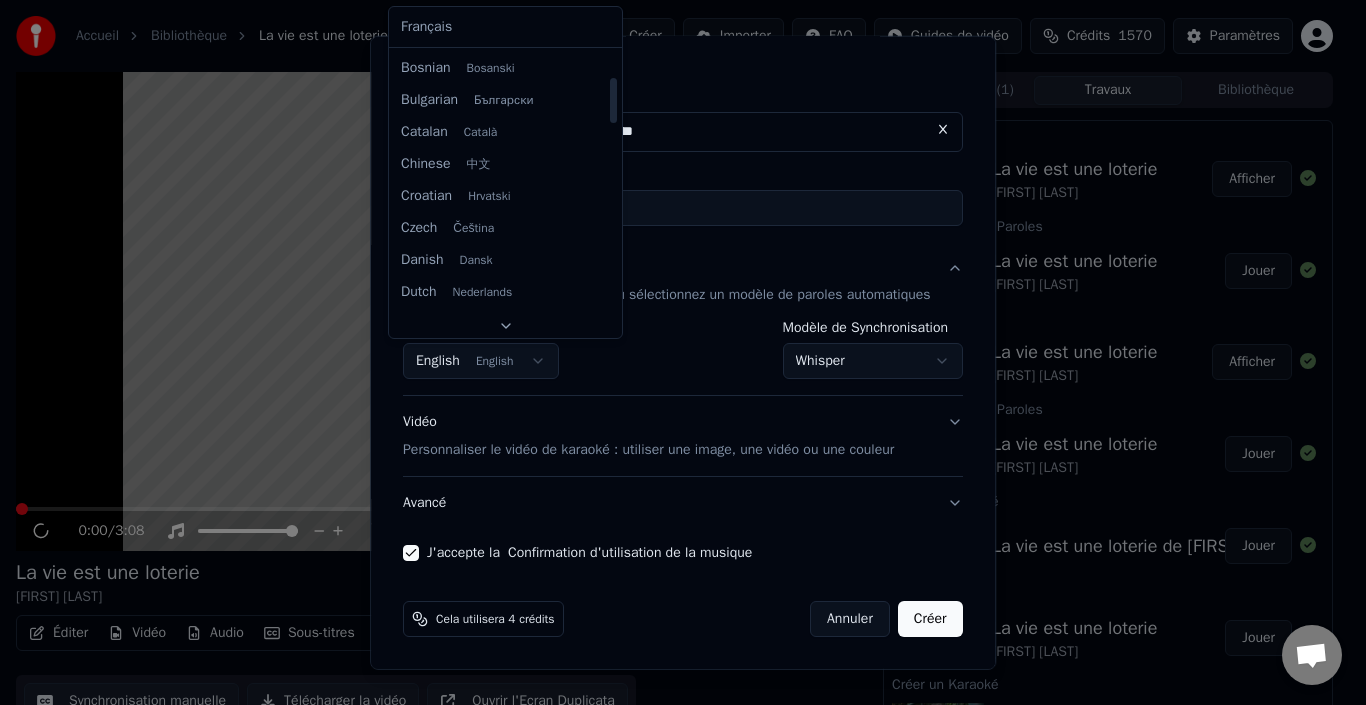 select on "**" 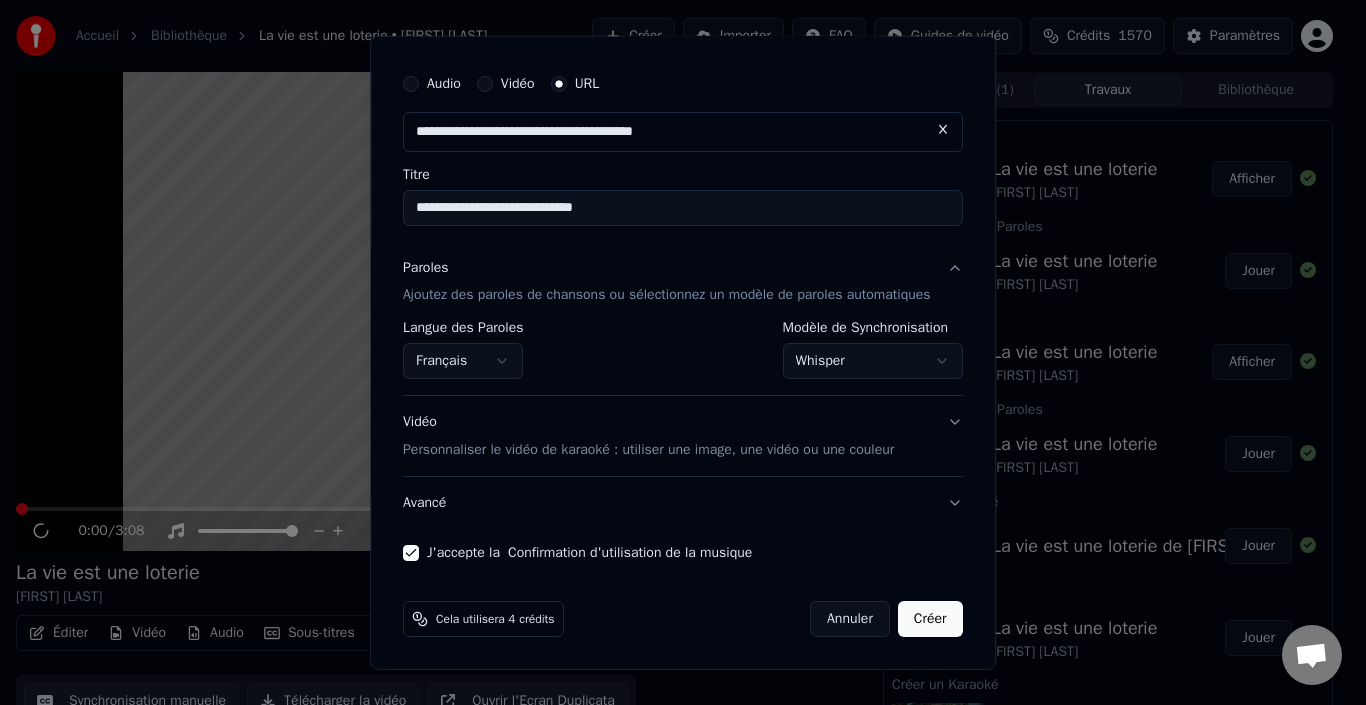 click on "Créer" at bounding box center [930, 619] 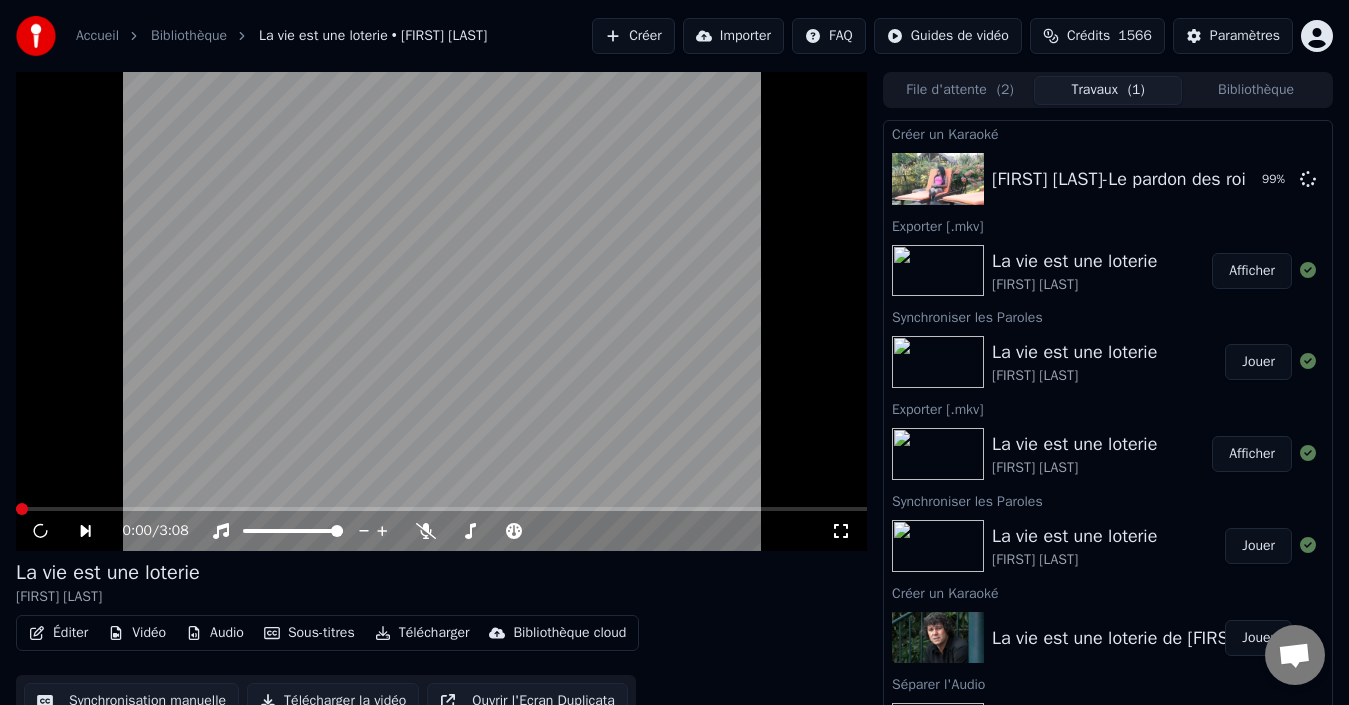 click on "[FIRST] [LAST]-Le pardon des rois." at bounding box center (1126, 179) 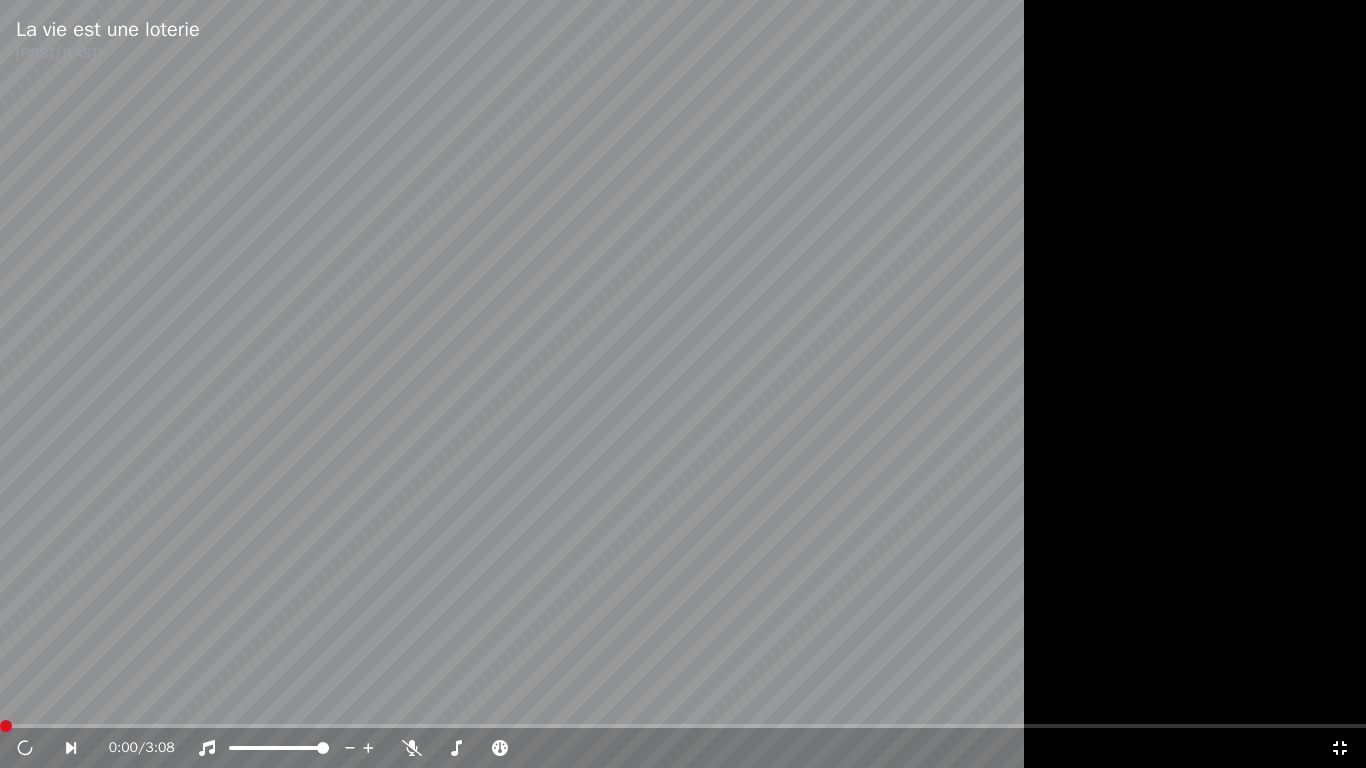 drag, startPoint x: 847, startPoint y: 189, endPoint x: 708, endPoint y: 195, distance: 139.12944 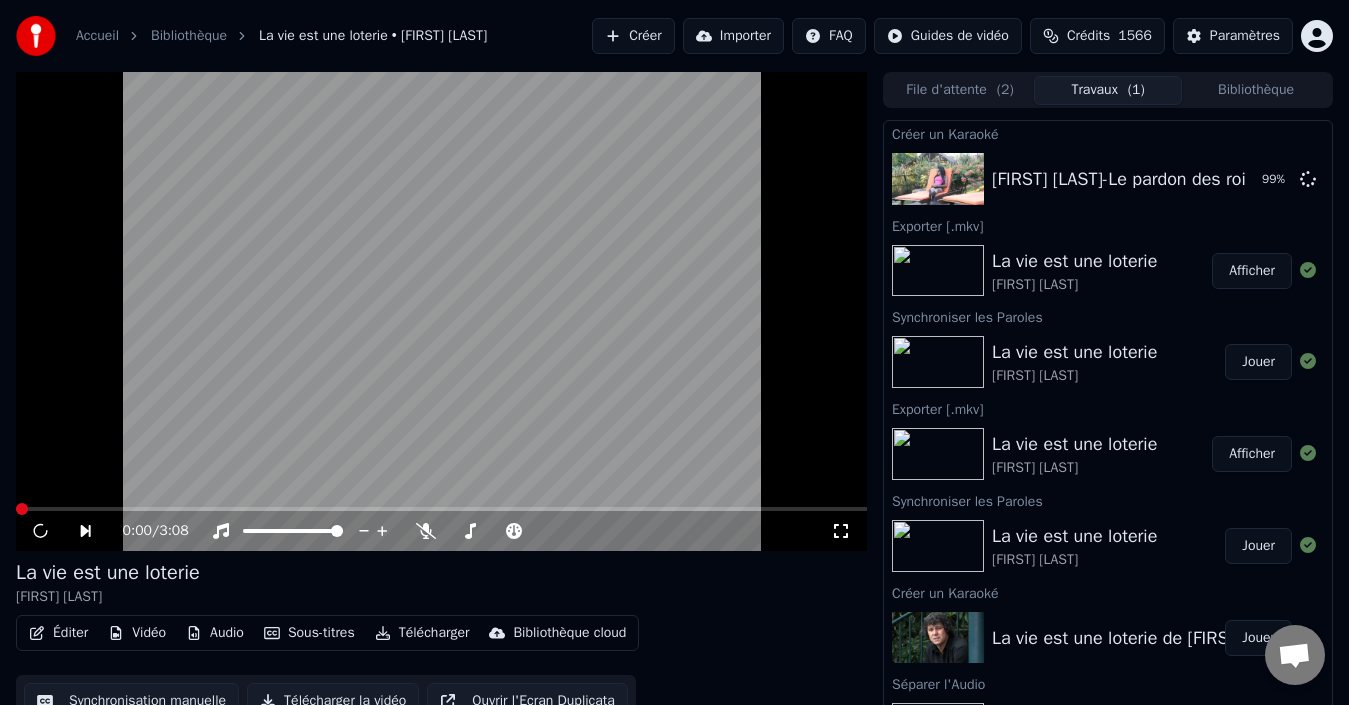 click at bounding box center (441, 311) 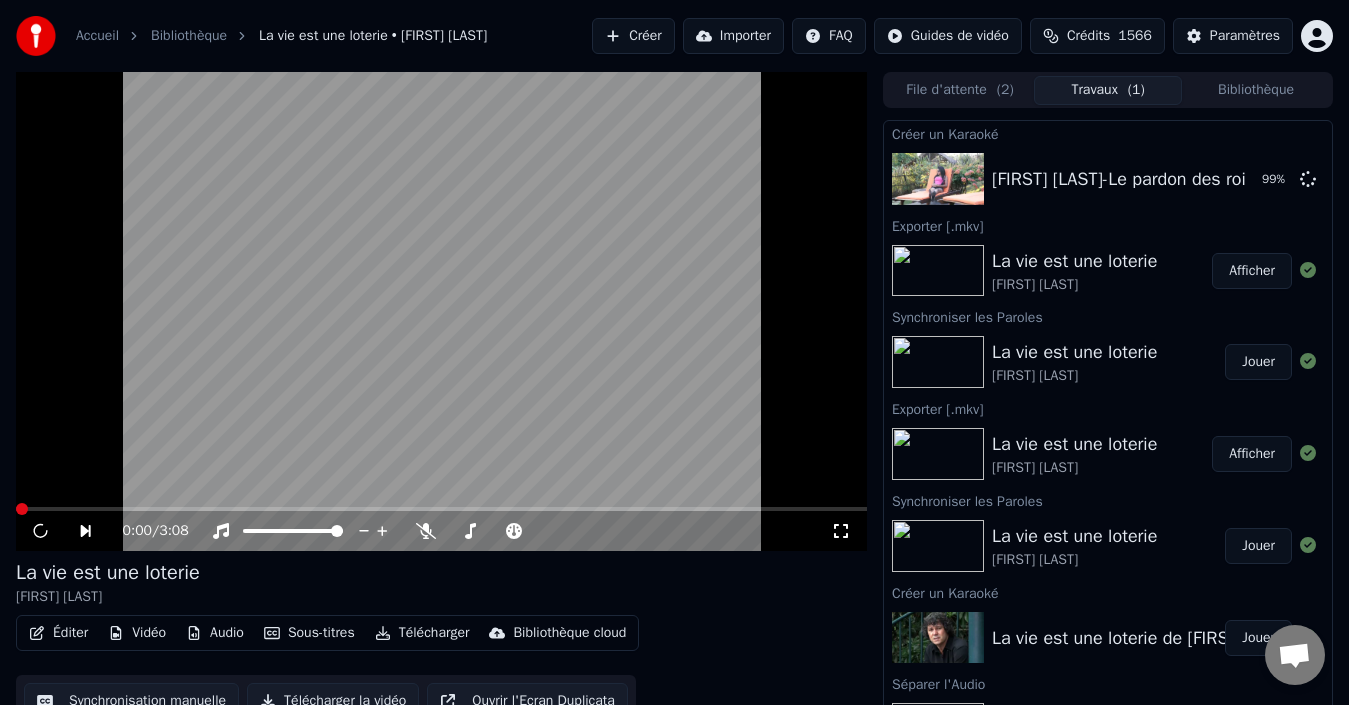 click at bounding box center (441, 311) 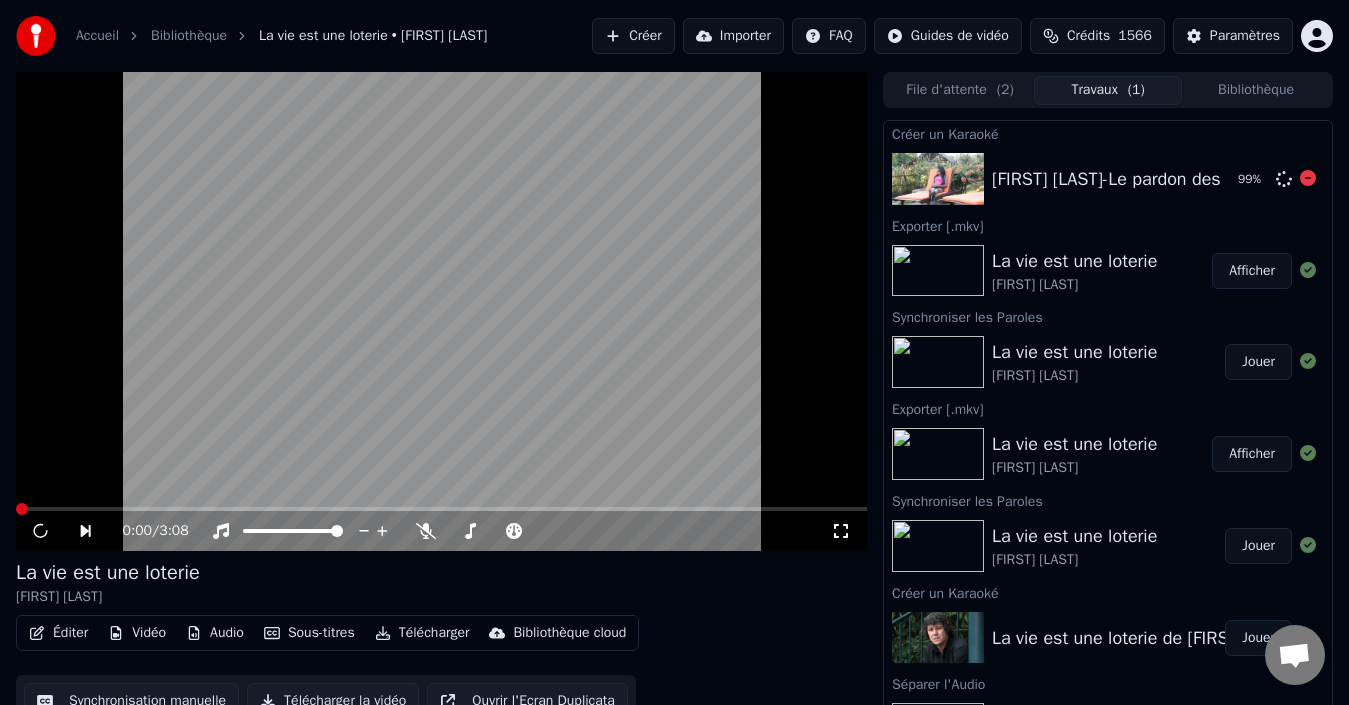 click on "[FIRST] [LAST]-Le pardon des rois. 99 %" at bounding box center [1108, 179] 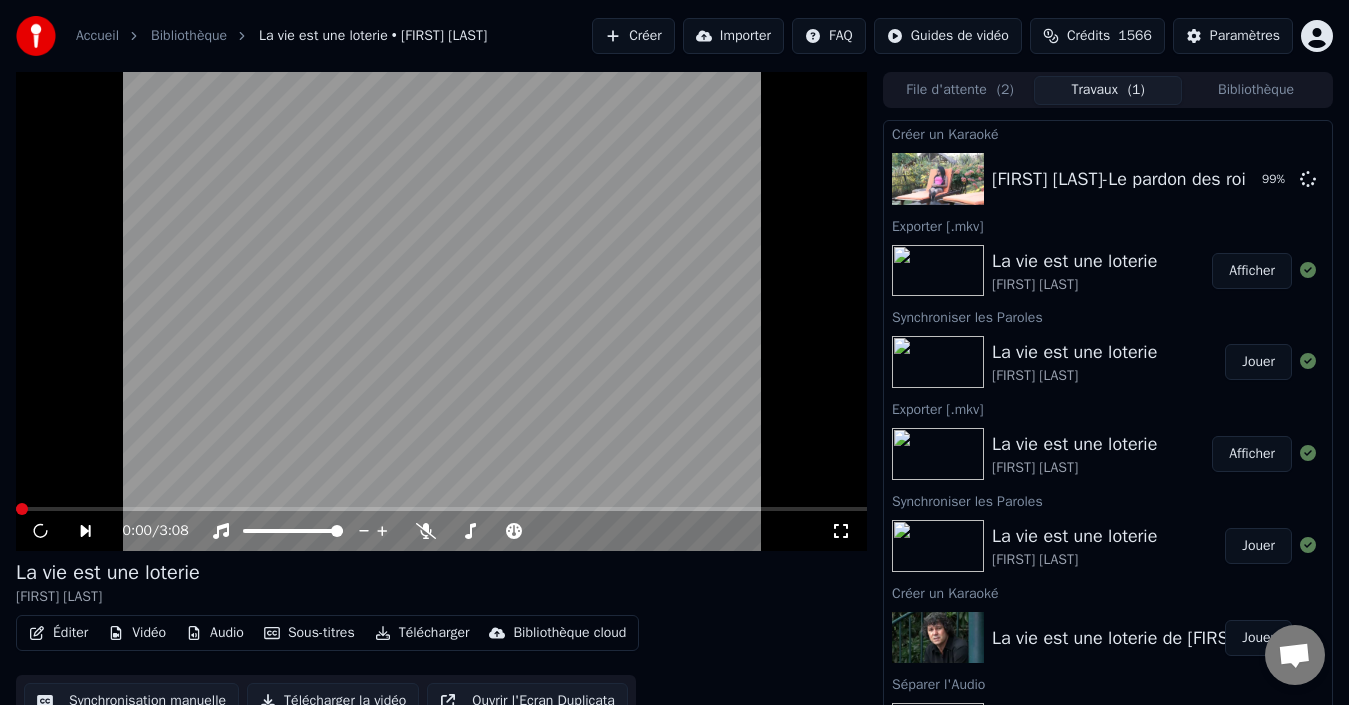 click on "La vie est une loterie [FIRST] [LAST]" at bounding box center [441, 583] 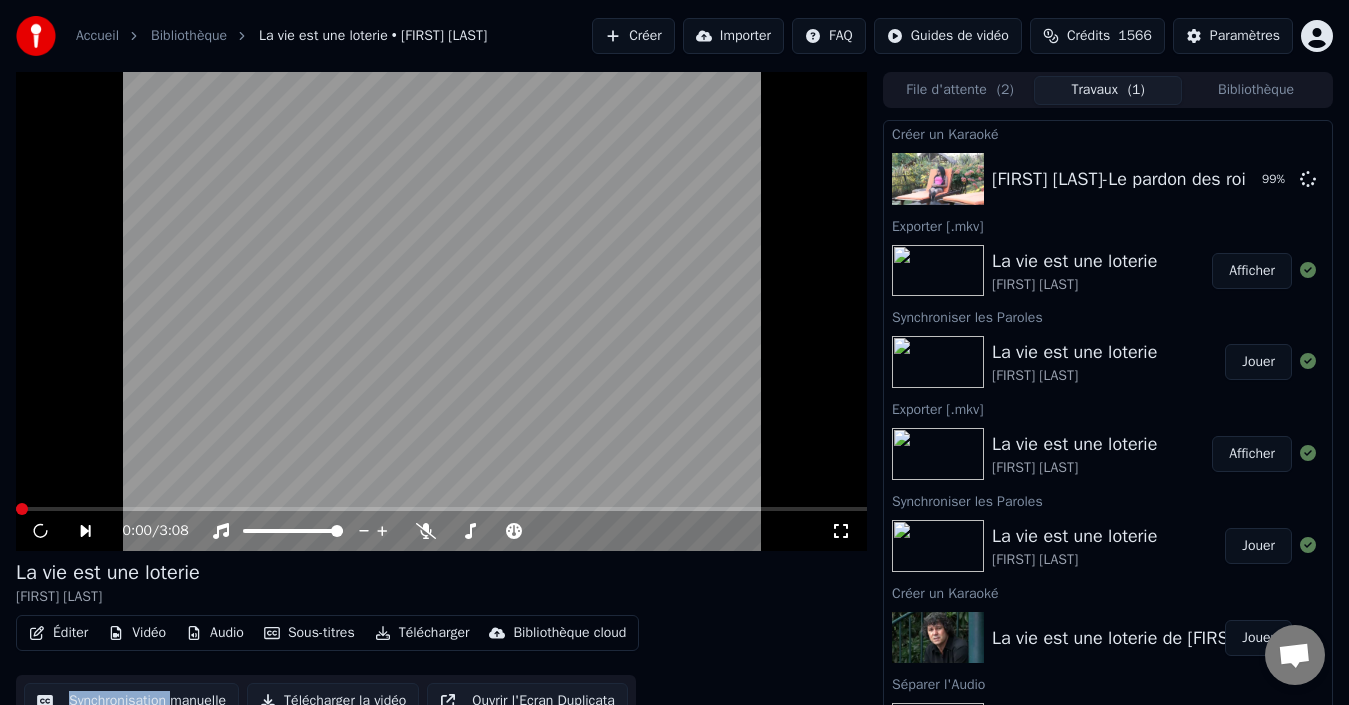 click 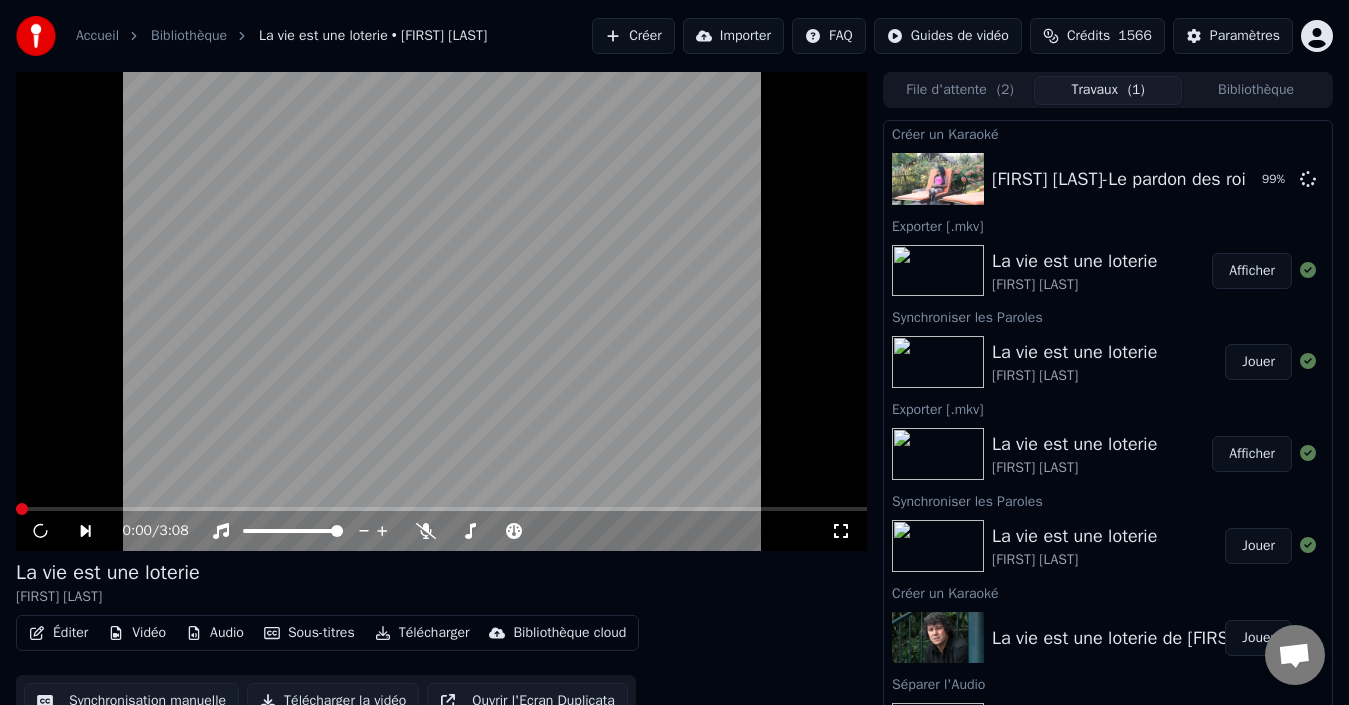 click at bounding box center [22, 509] 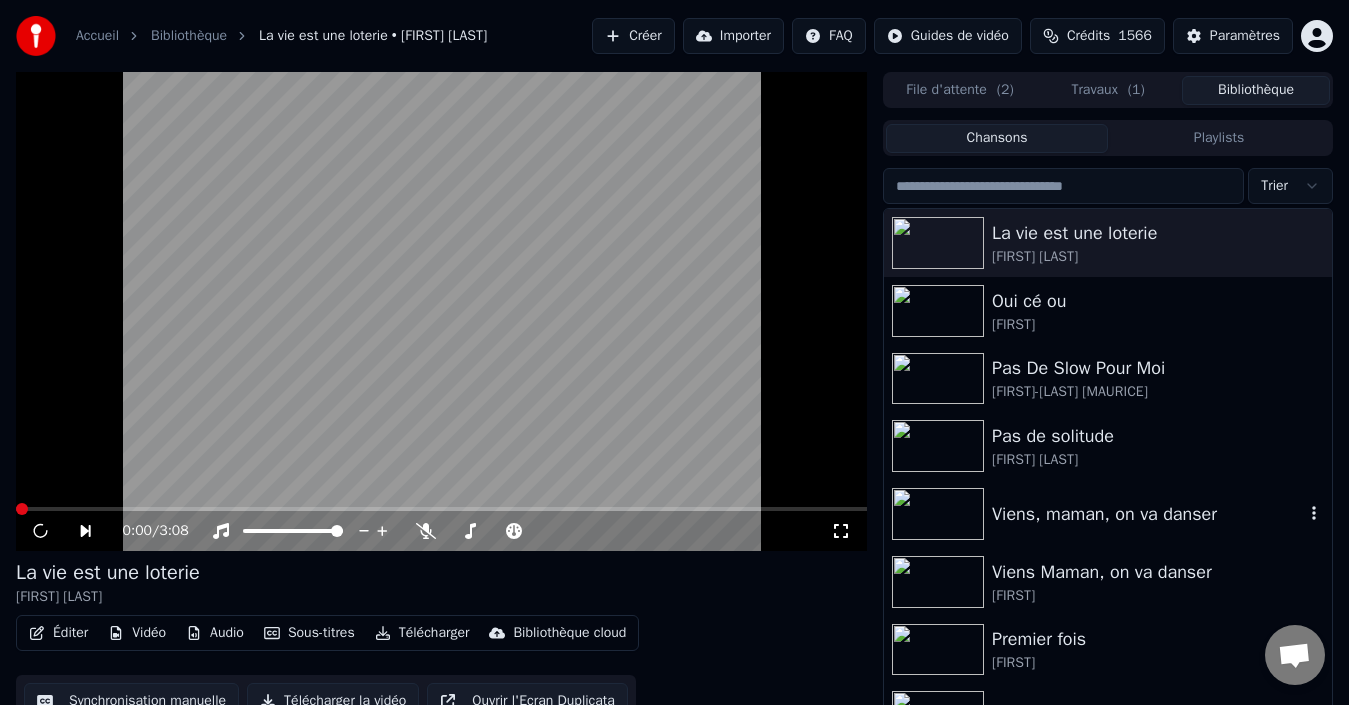 scroll, scrollTop: 0, scrollLeft: 0, axis: both 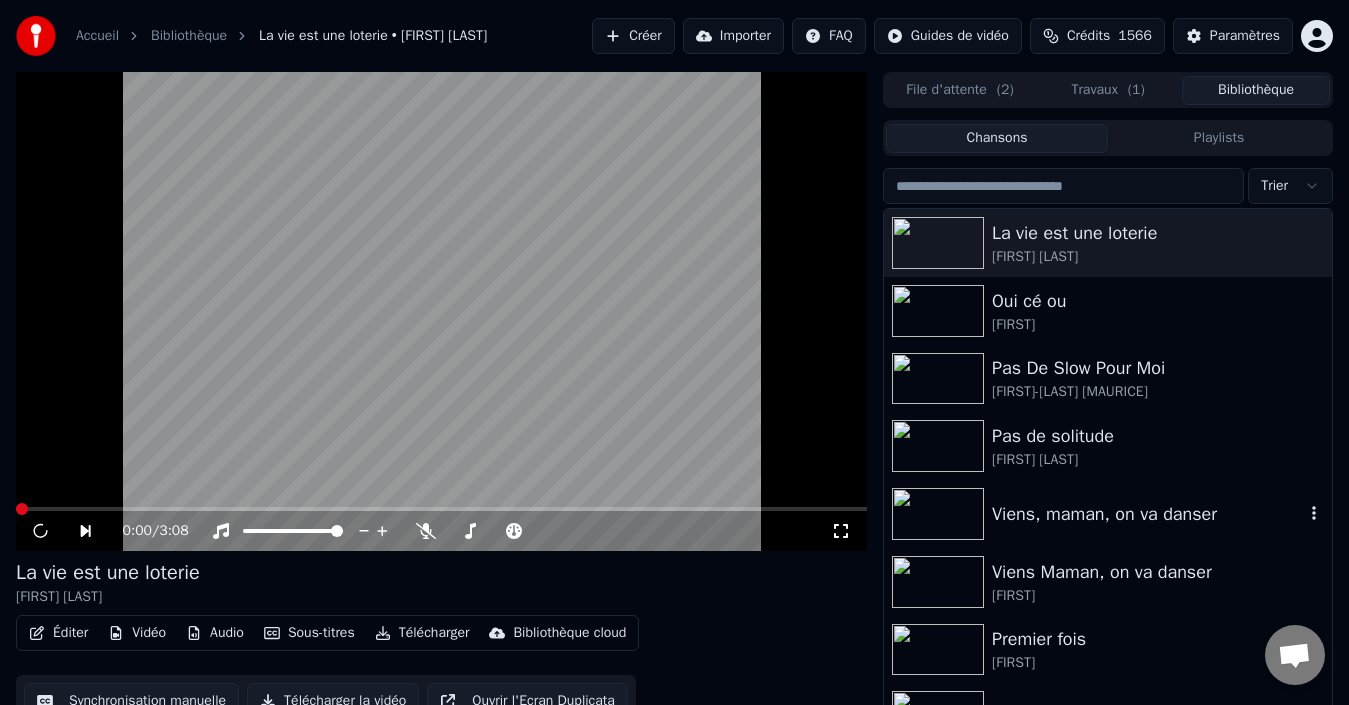 click on "Travaux ( 1 )" at bounding box center [1108, 90] 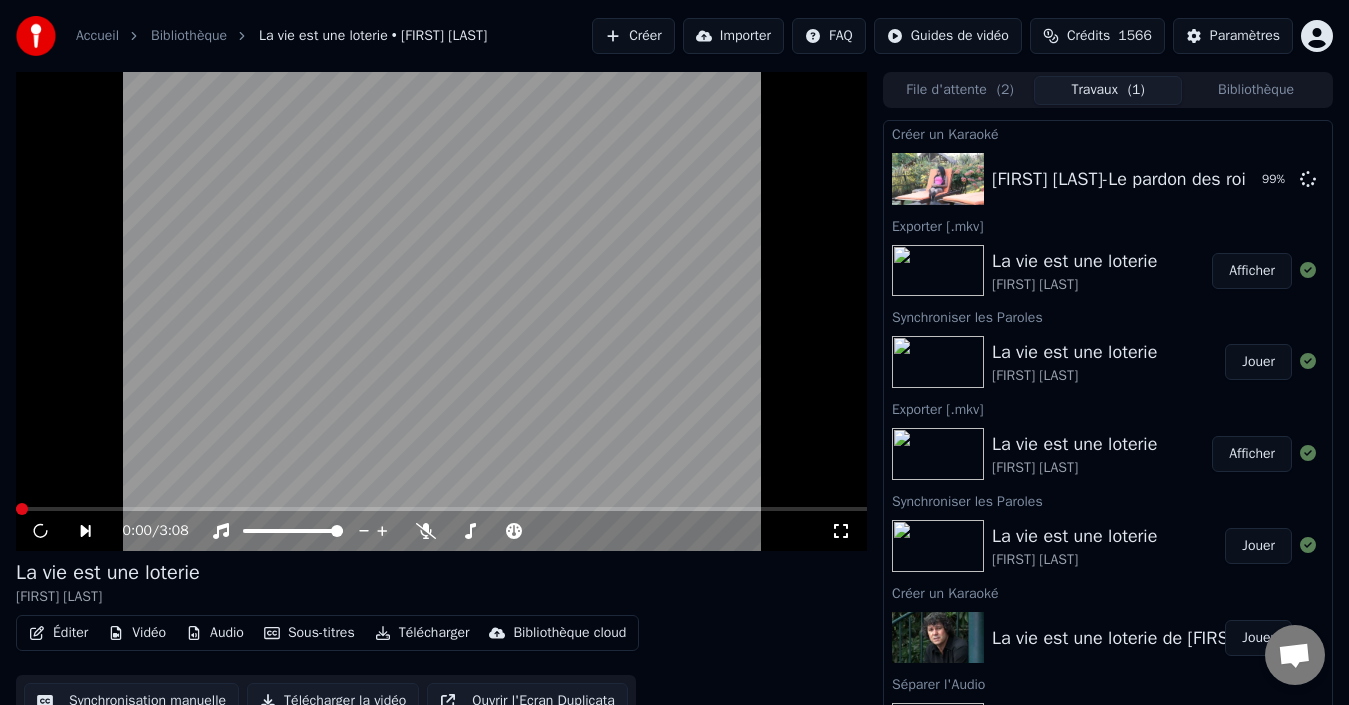 click on "Travaux ( 1 )" at bounding box center (1108, 90) 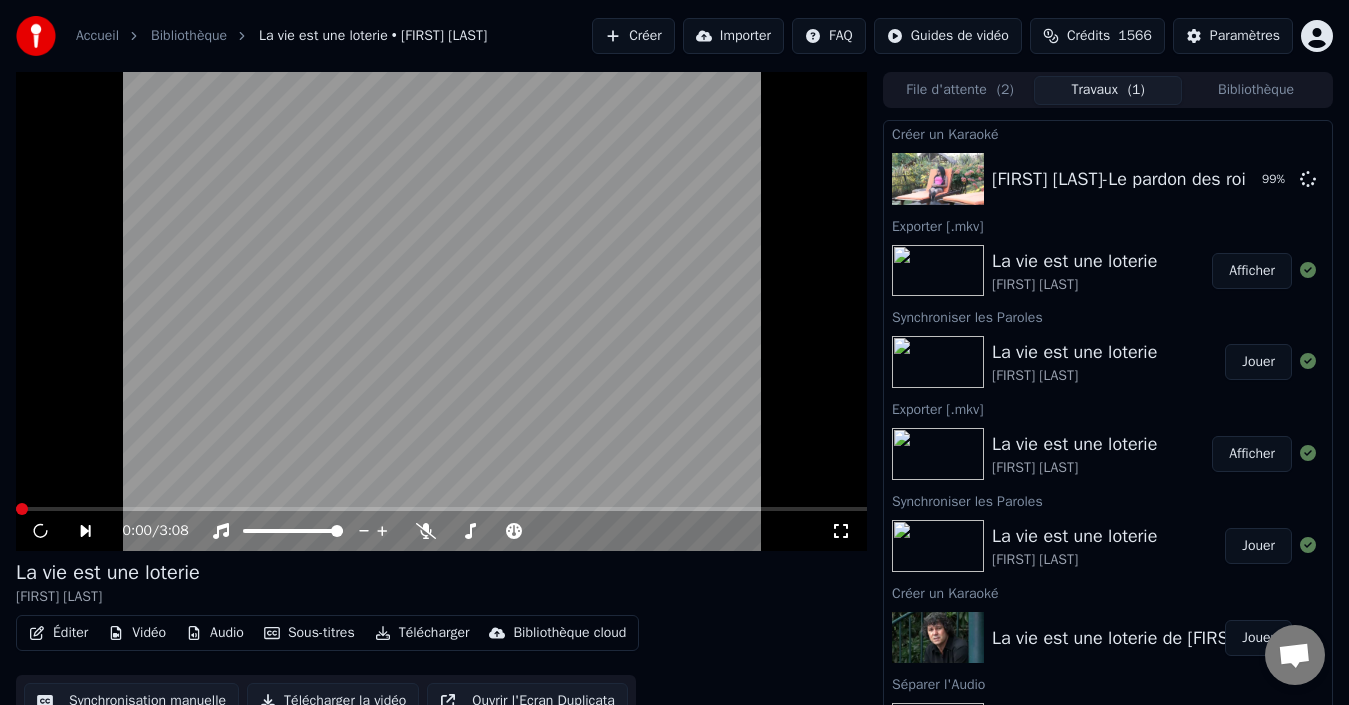 click on "File d'attente ( 2 )" at bounding box center [960, 90] 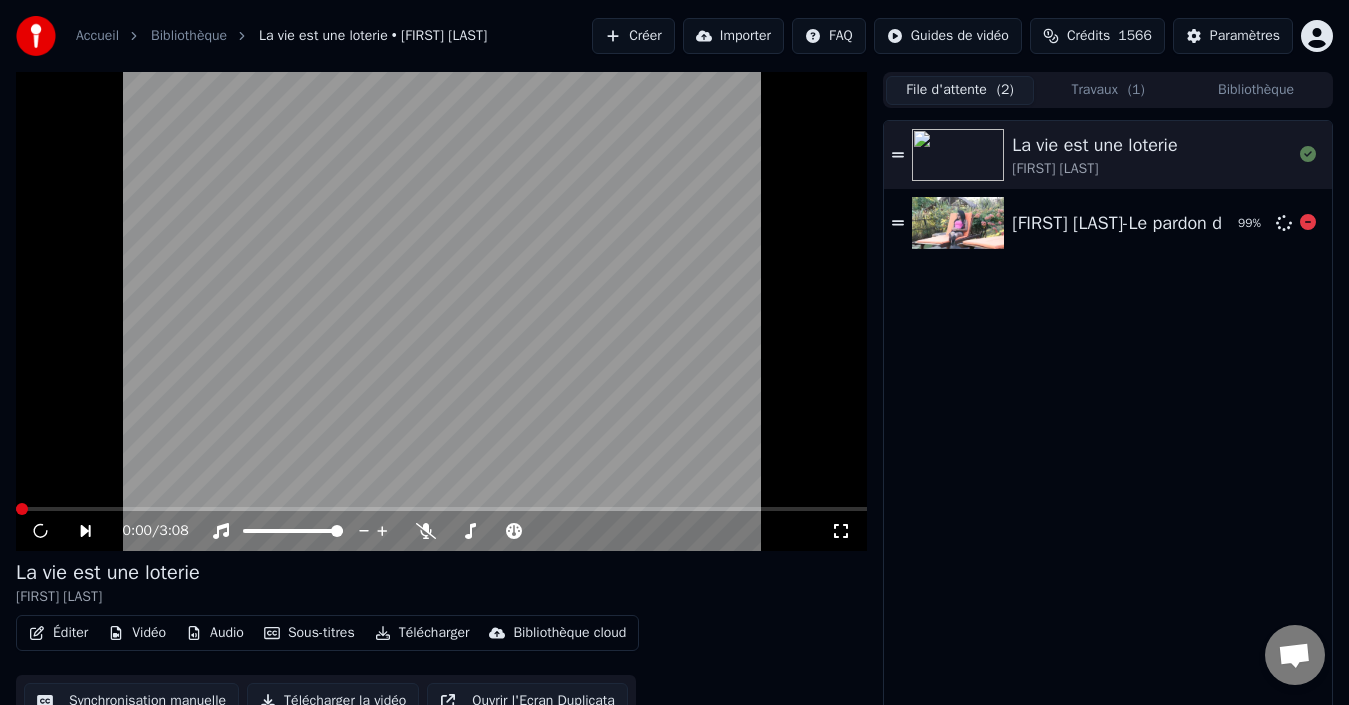 click 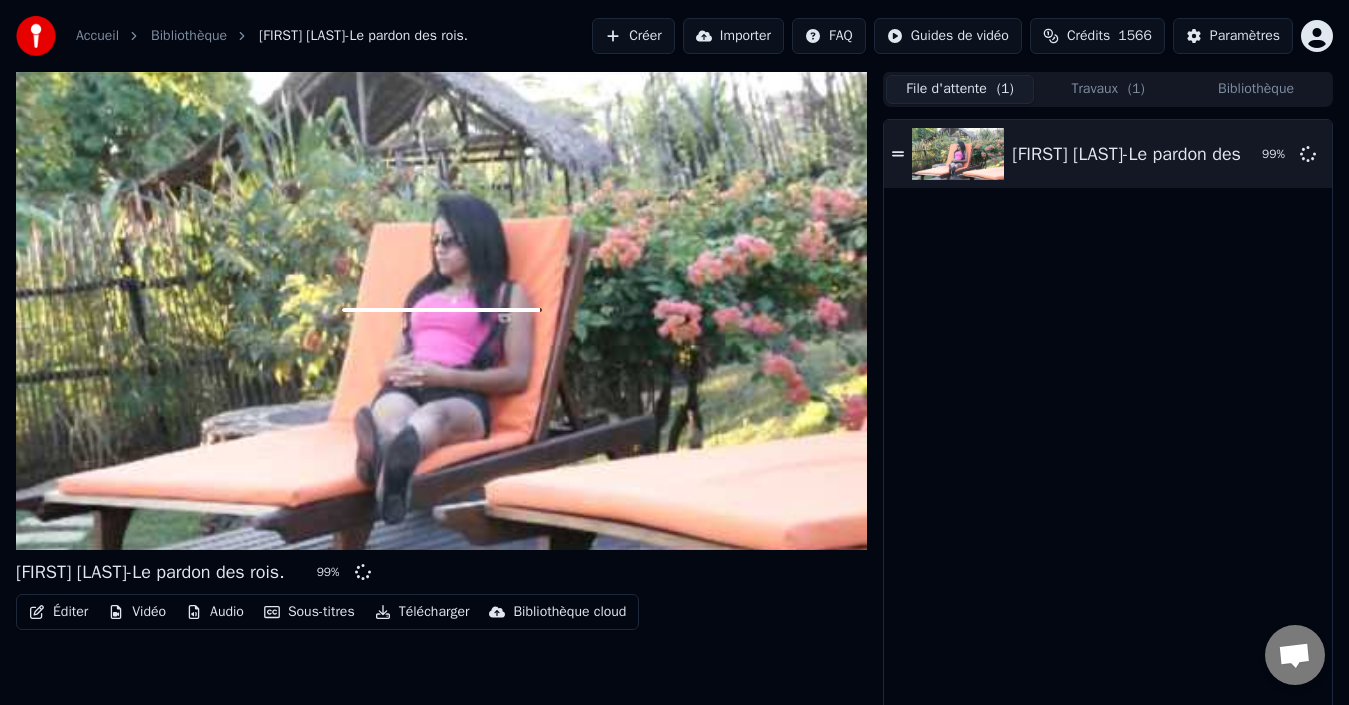 scroll, scrollTop: 0, scrollLeft: 0, axis: both 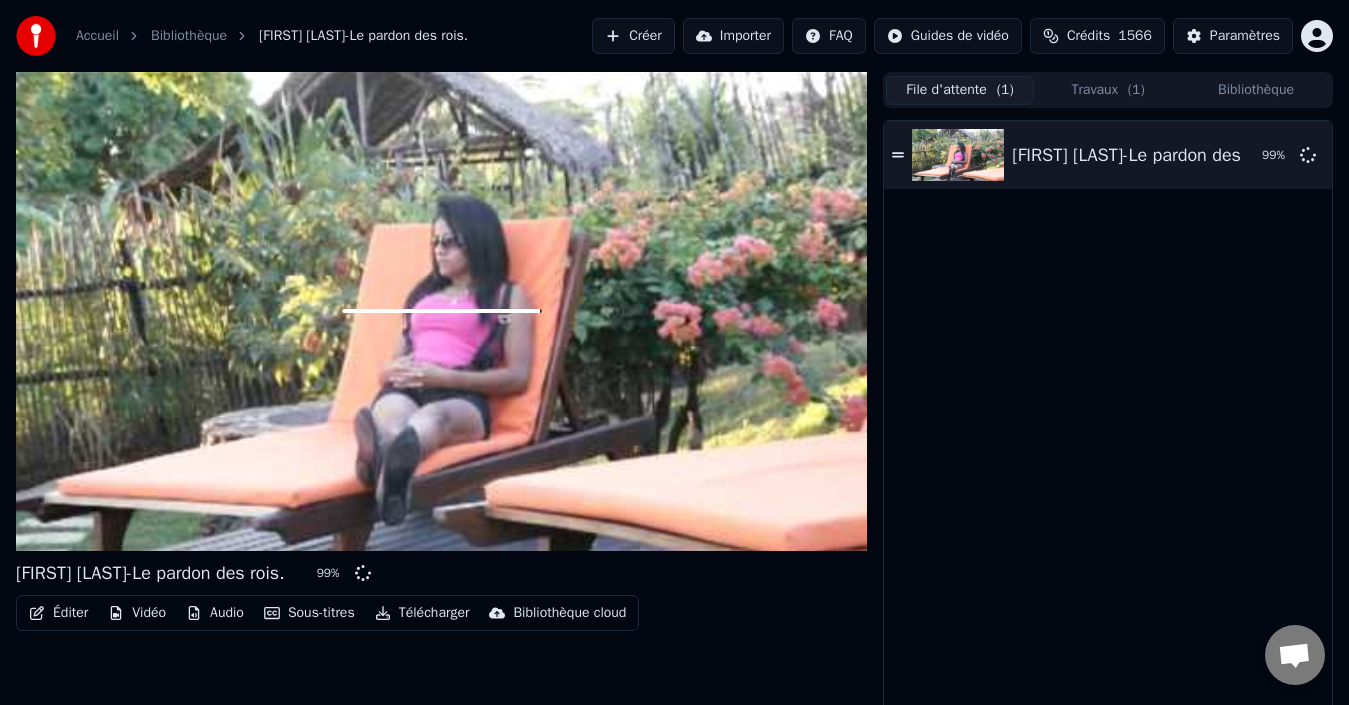 click on "Travaux ( 1 )" at bounding box center (1108, 90) 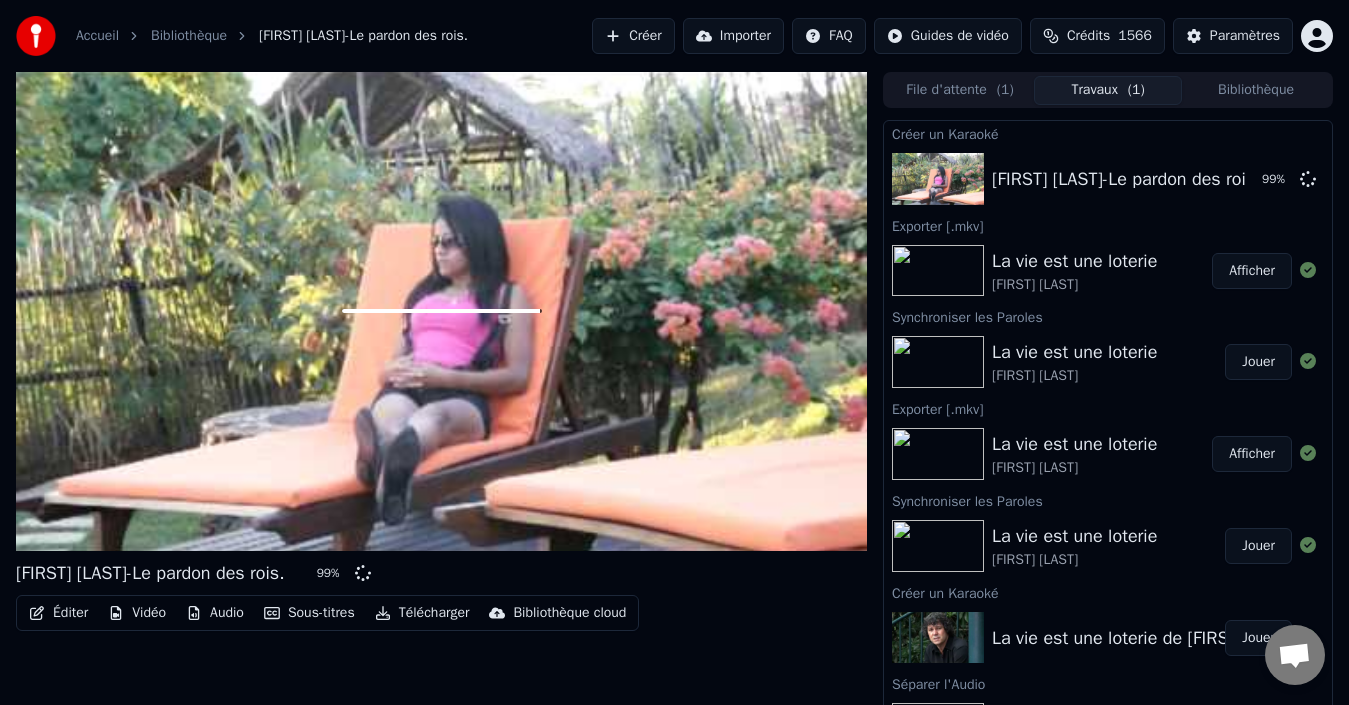 click on "Bibliothèque" at bounding box center [1256, 90] 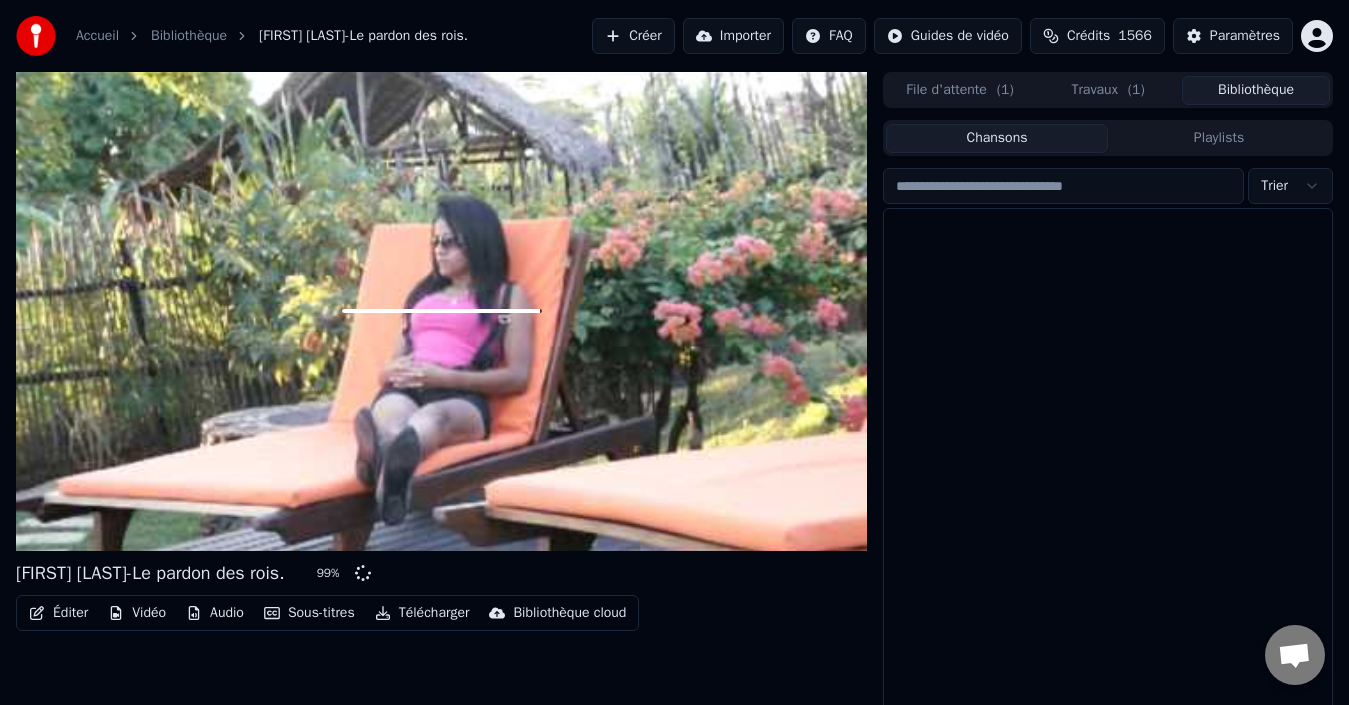 scroll, scrollTop: 0, scrollLeft: 0, axis: both 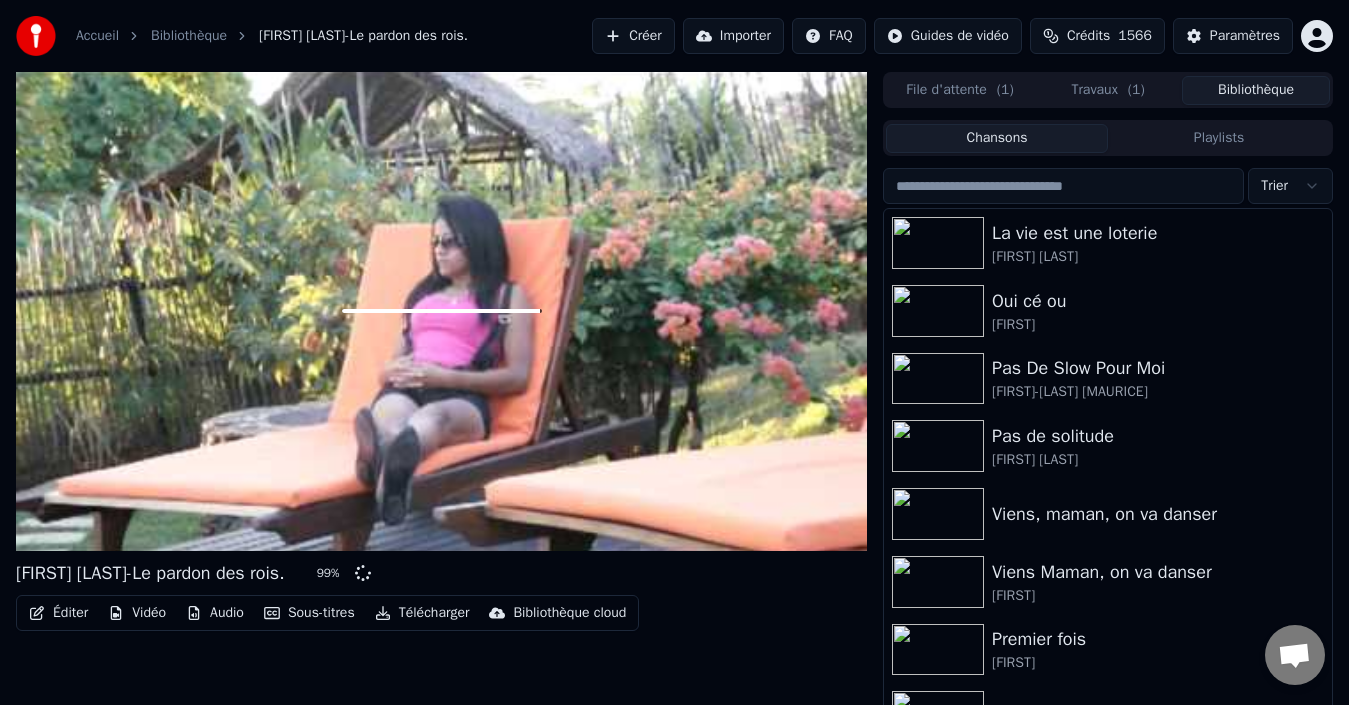 click on "Travaux ( 1 )" at bounding box center (1108, 90) 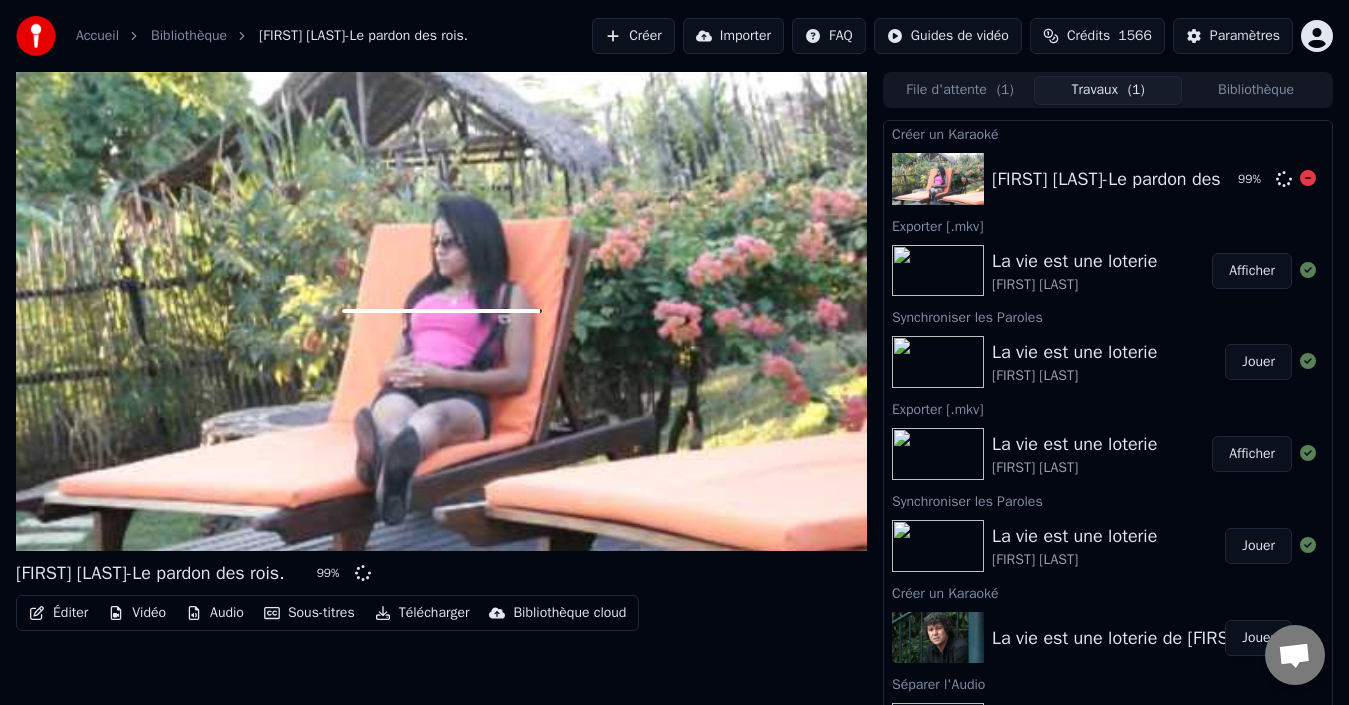 click 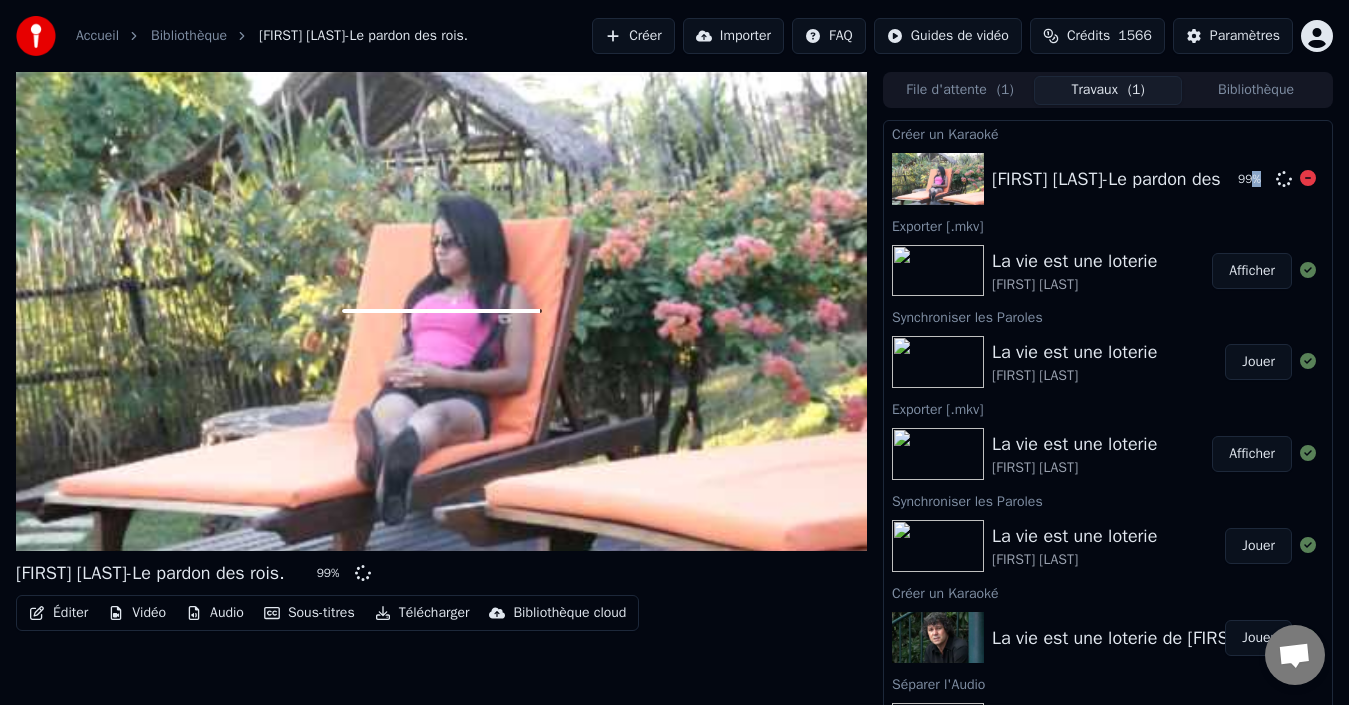 click on "99 %" at bounding box center (1253, 179) 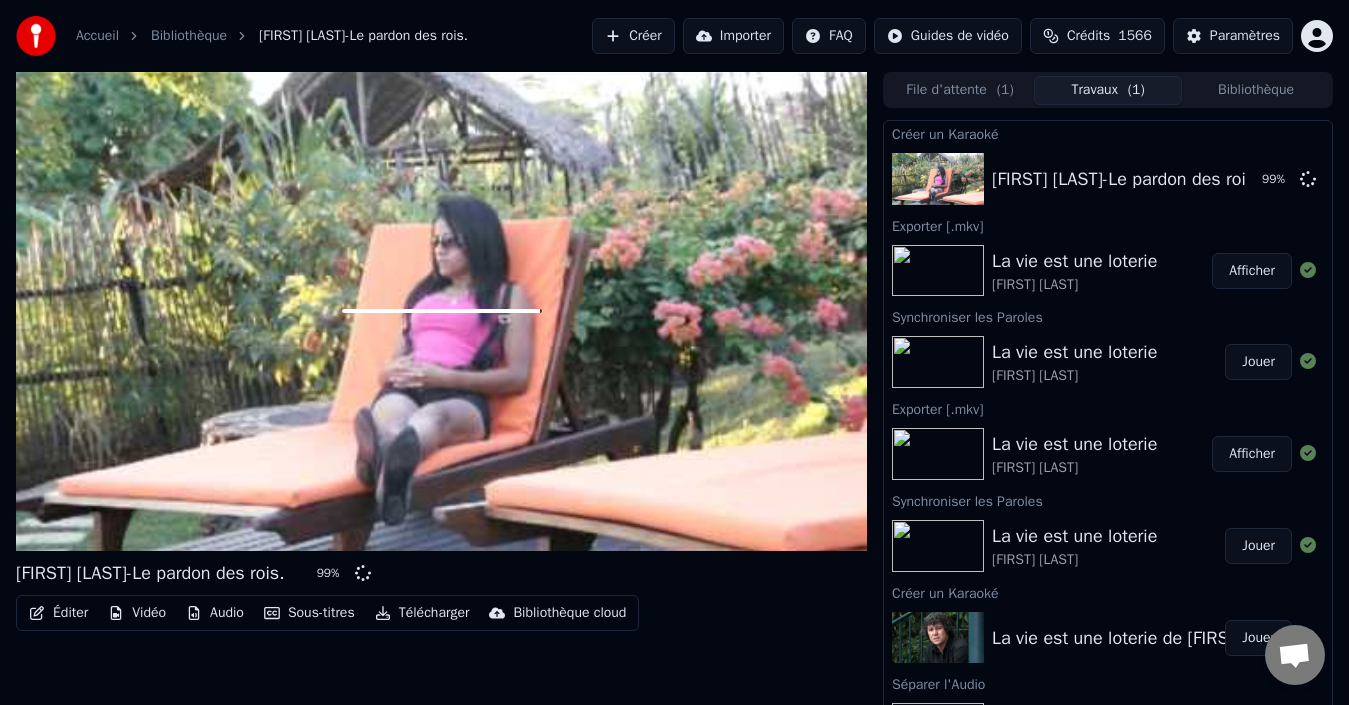 scroll, scrollTop: 14, scrollLeft: 0, axis: vertical 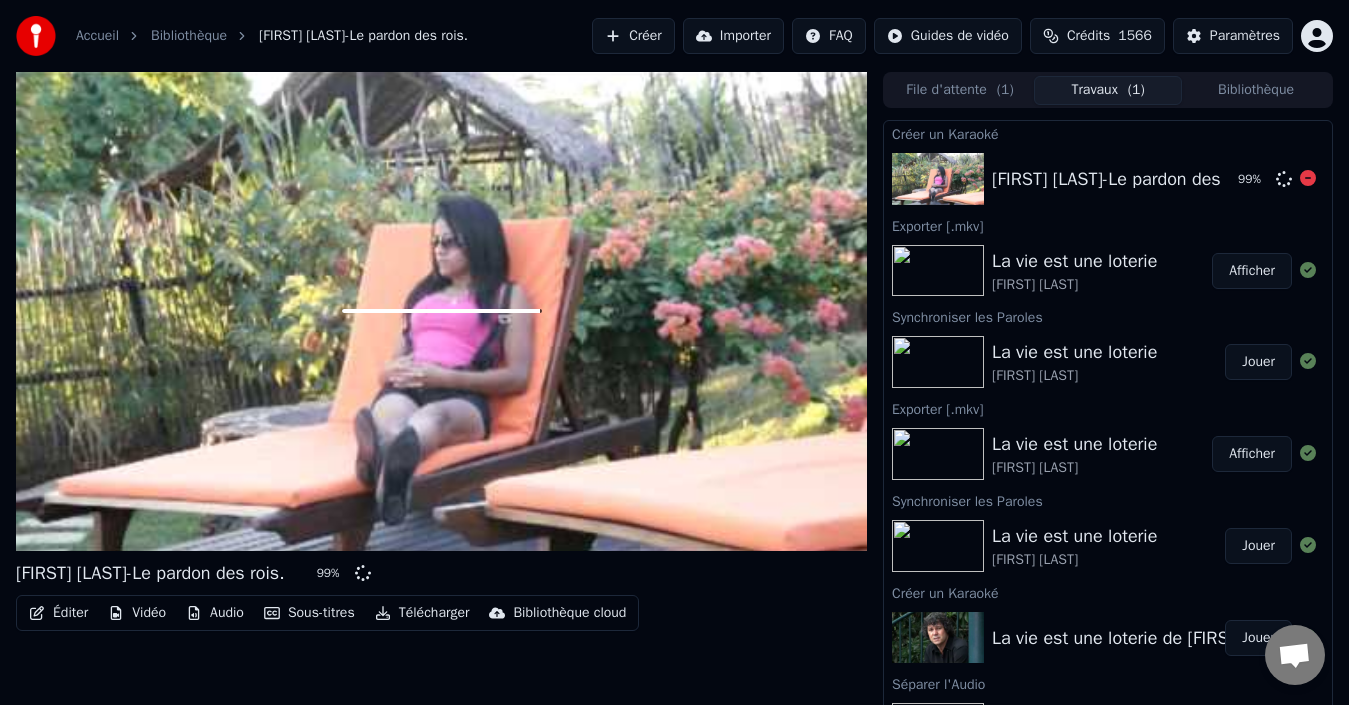 click on "99 %" at bounding box center [1253, 179] 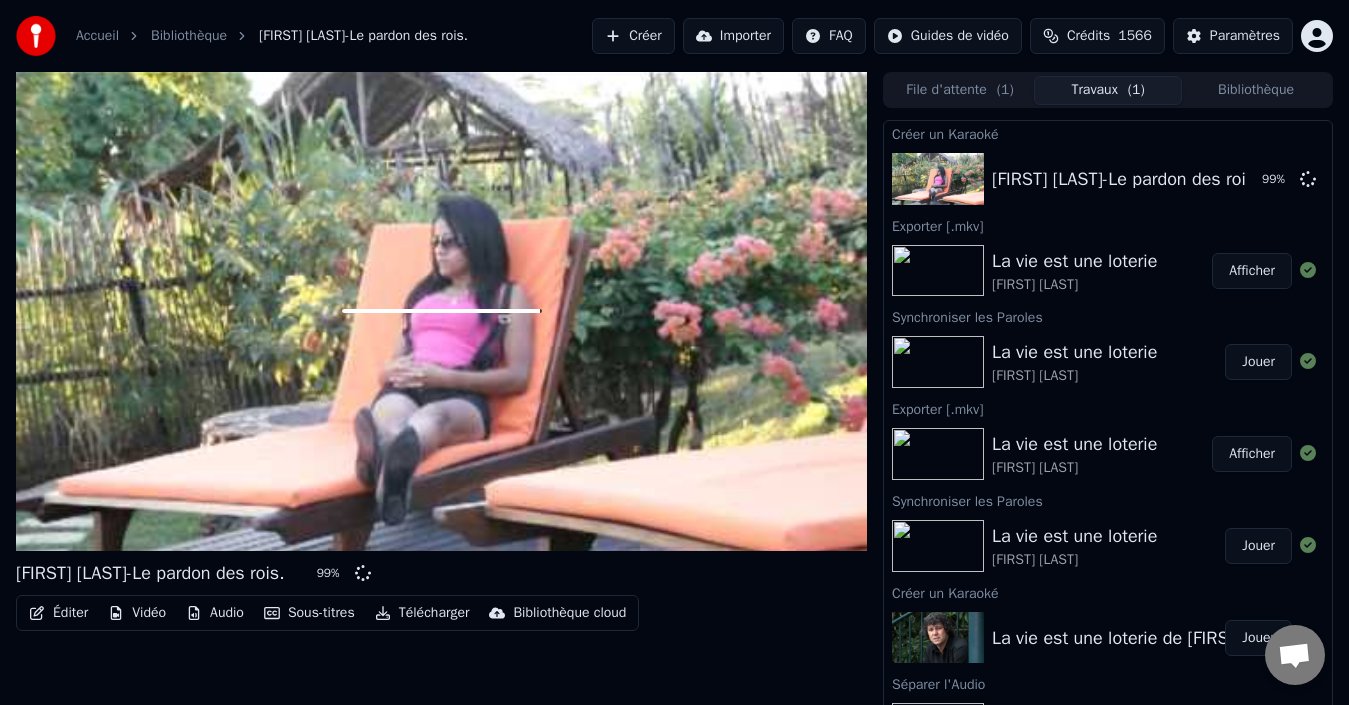 click on "[FIRST] [LAST]-Le pardon des rois. 99 % Éditer Vidéo Audio Sous-titres Télécharger Bibliothèque cloud File d'attente ( 1 ) Travaux ( 1 ) Bibliothèque Créer un Karaoké [FIRST] [LAST]-Le pardon des rois. 99 % Exporter [.mkv] La vie est une loterie [FIRST] [LAST] Afficher Synchroniser les Paroles La vie est une loterie [FIRST] [LAST] Jouer Exporter [.mkv] La vie est une loterie [FIRST] [LAST] Afficher Synchroniser les Paroles La vie est une loterie [FIRST] [LAST] Jouer Créer un Karaoké La vie est une loterie de [FIRST] [LAST] Jouer Séparer l'Audio La vie est une loterie [FIRST] [LAST] Jouer Créer un Karaoké La vie est une loterie de [FIRST] [LAST] Jouer Synchroniser les Paroles La vie est une loterie [FIRST] [LAST] Synchroniser les Paroles La vie est une loterie [FIRST] [LAST] Créer un Karaoké La vie est une loterie de [FIRST] [LAST] Jouer" at bounding box center (674, 395) 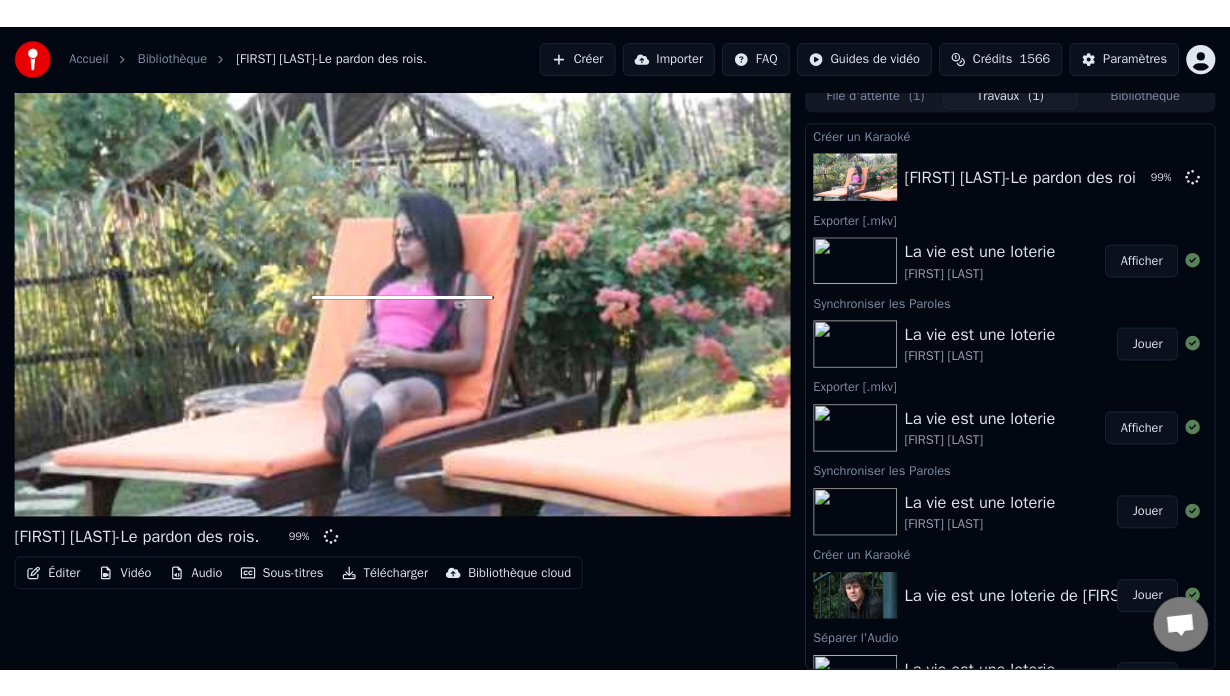 scroll, scrollTop: 0, scrollLeft: 0, axis: both 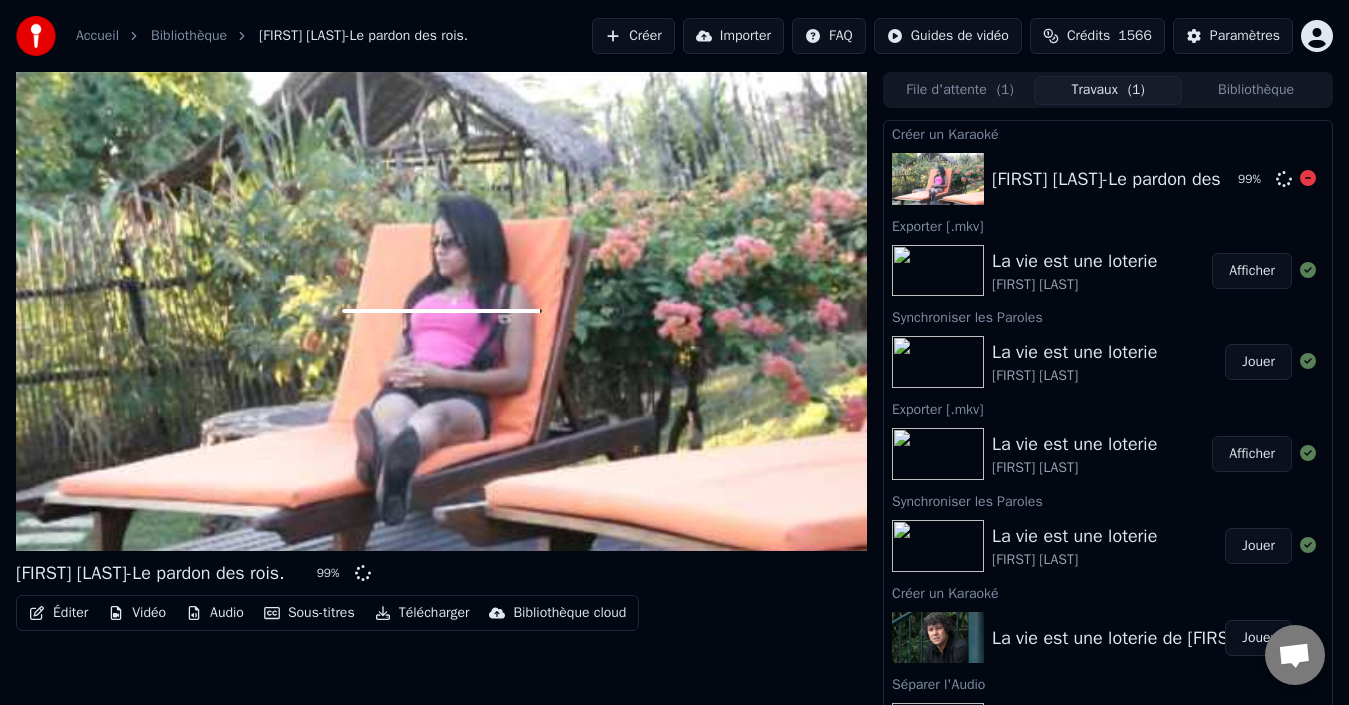 click 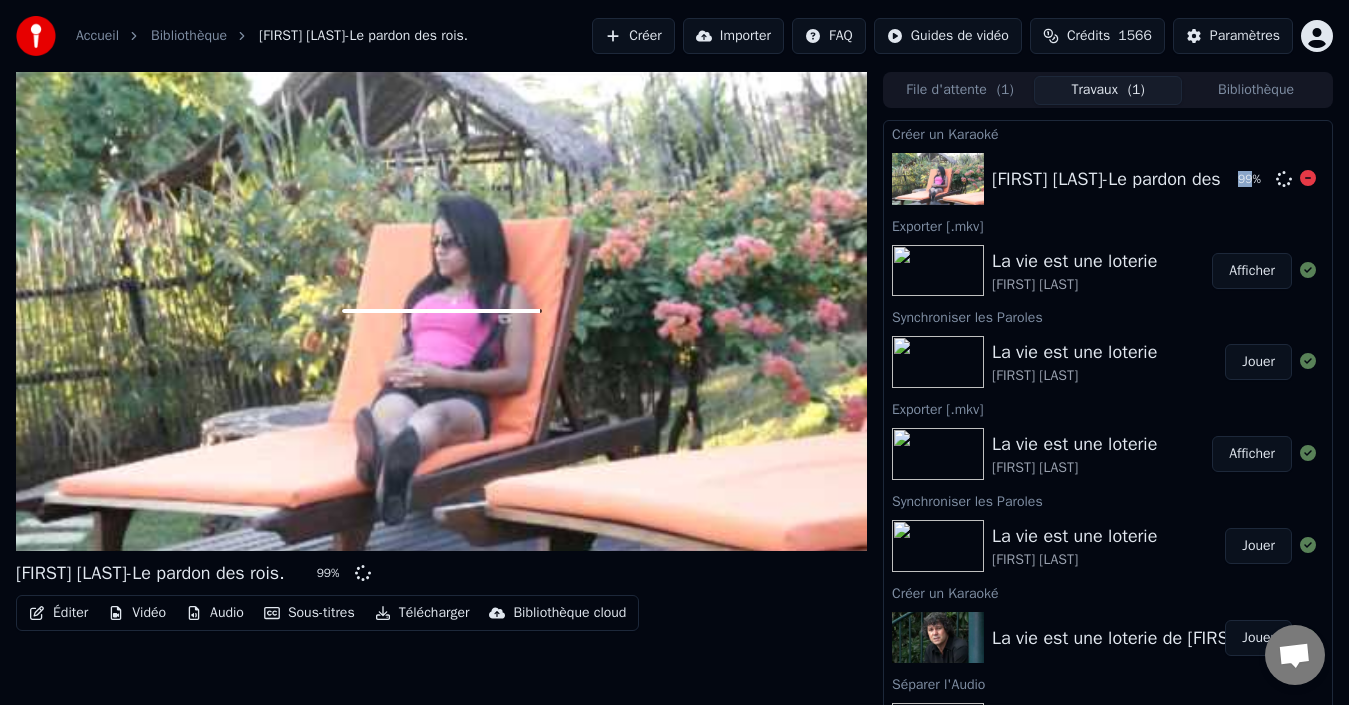 click on "[FIRST] [LAST]-Le pardon des rois." at bounding box center [1126, 179] 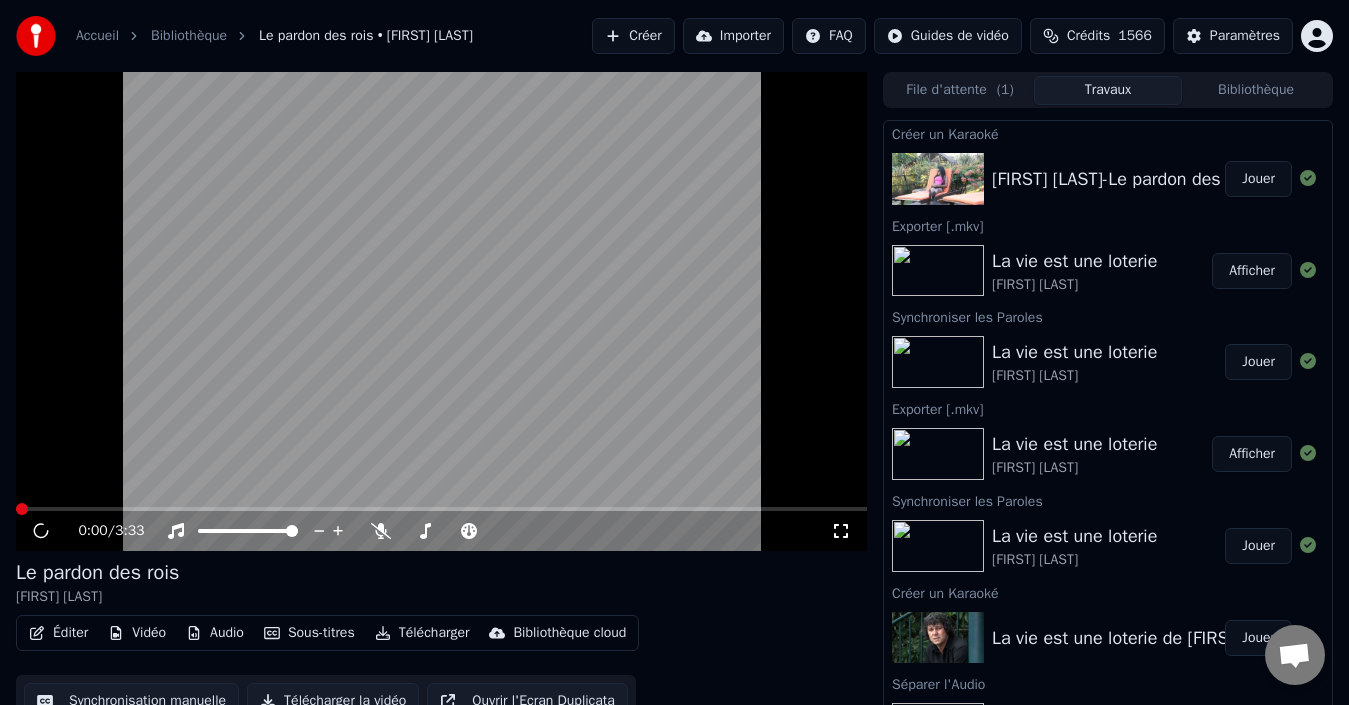 click on "Jouer" at bounding box center (1258, 179) 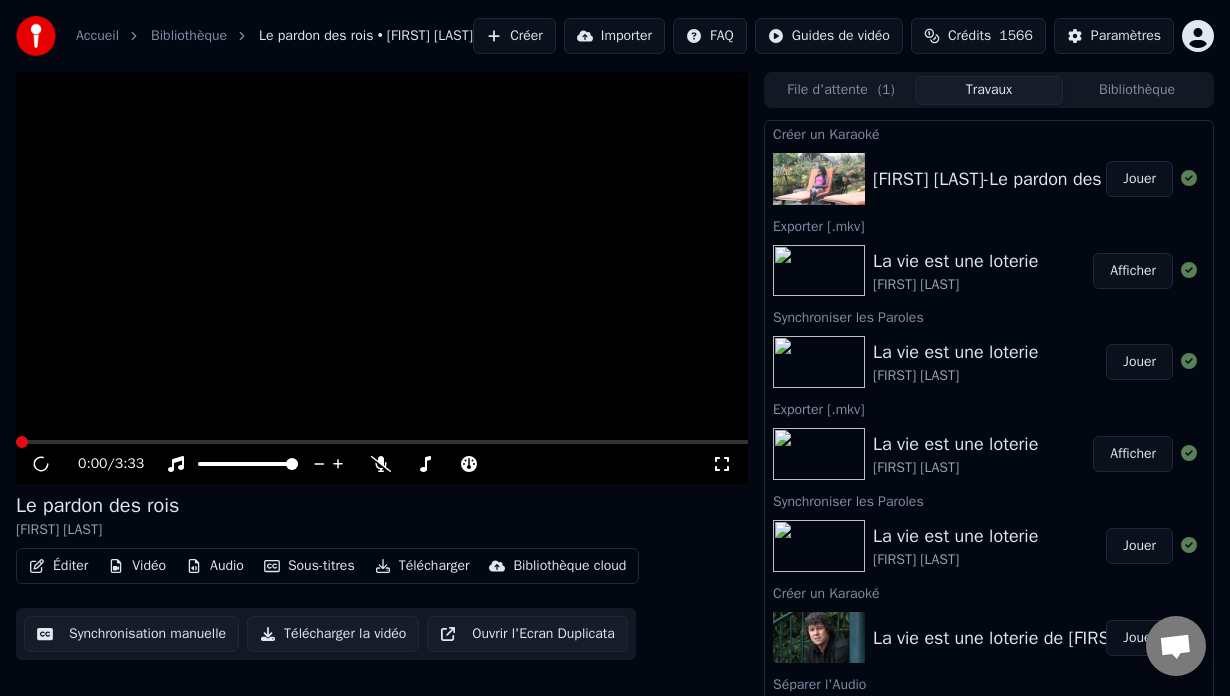 click on "Jouer" at bounding box center (1139, 179) 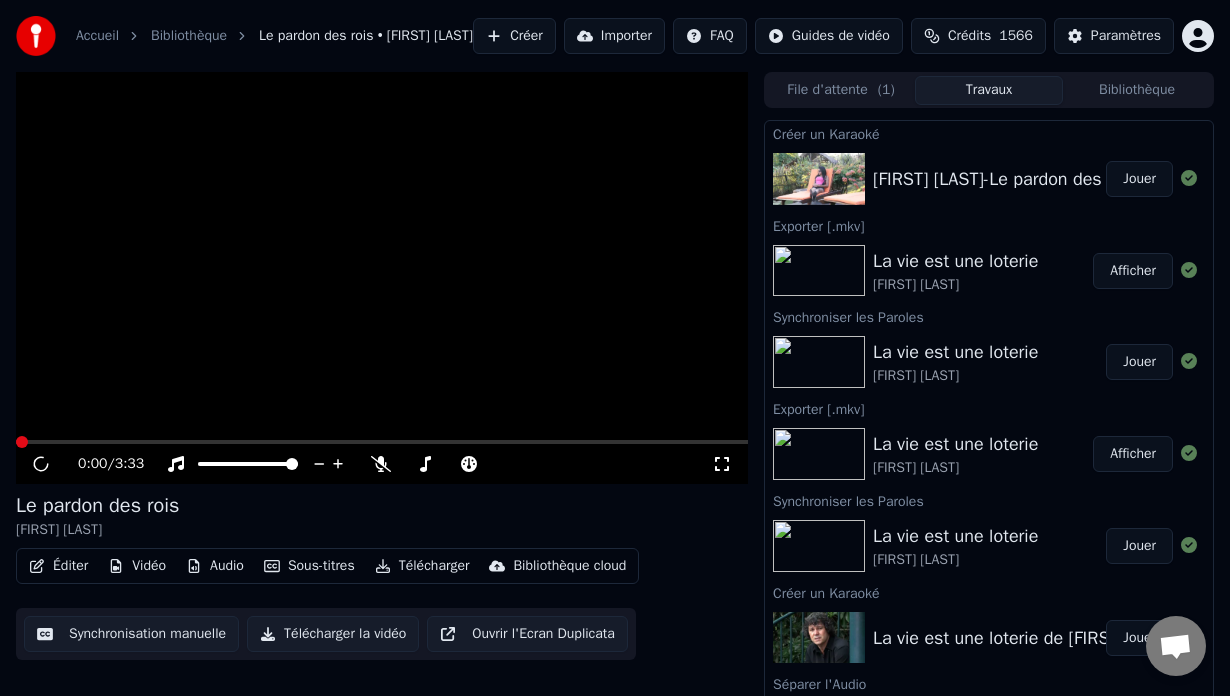 click on "Jouer" at bounding box center [1139, 179] 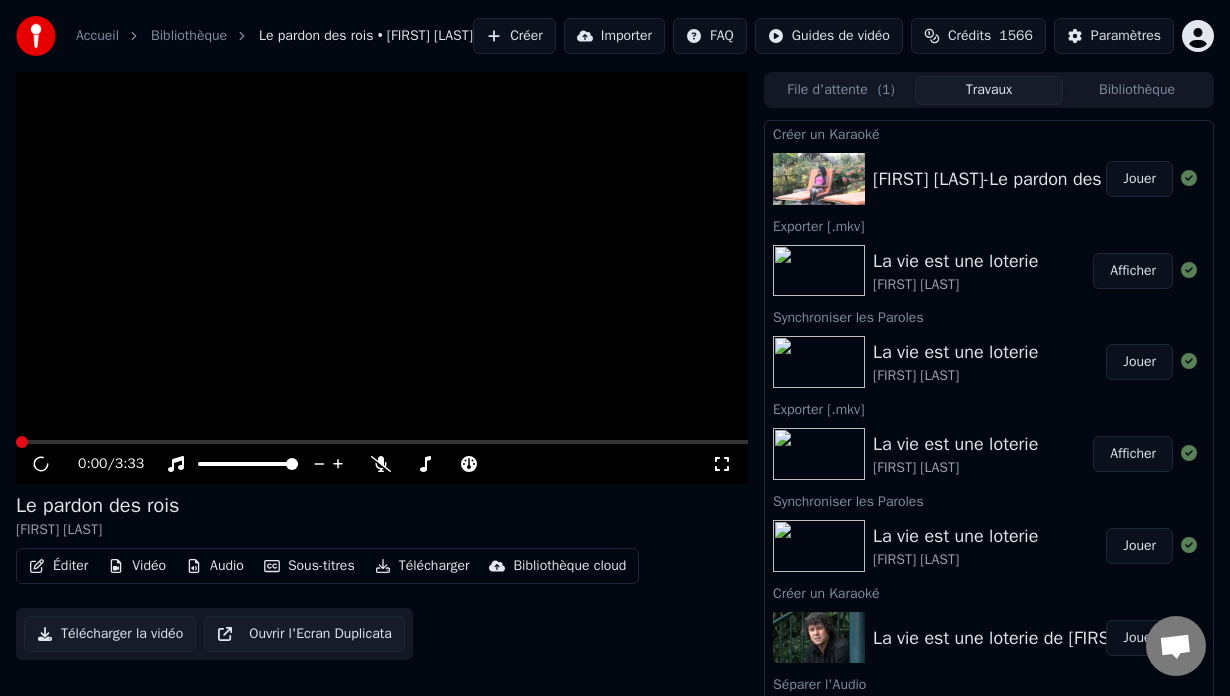 click on "Jouer" at bounding box center [1139, 179] 